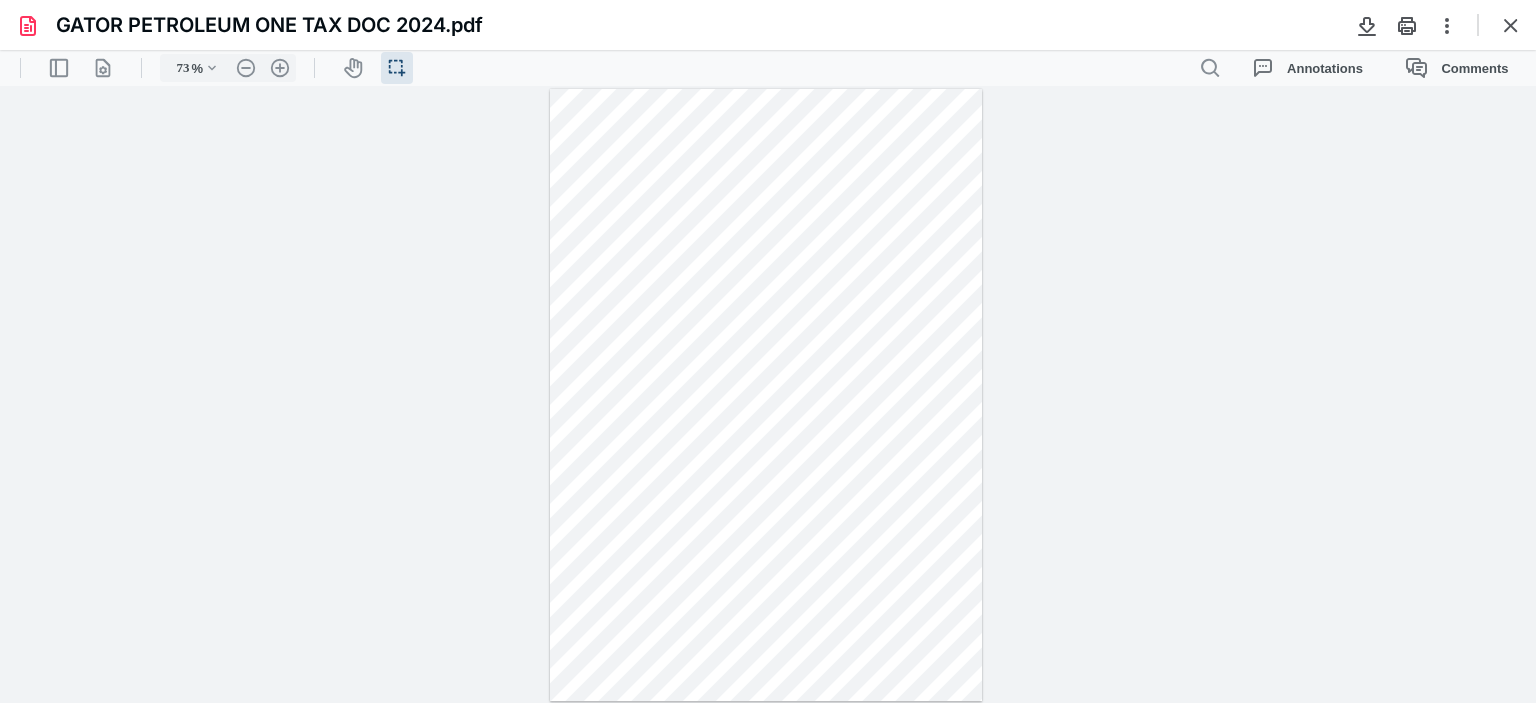 scroll, scrollTop: 0, scrollLeft: 0, axis: both 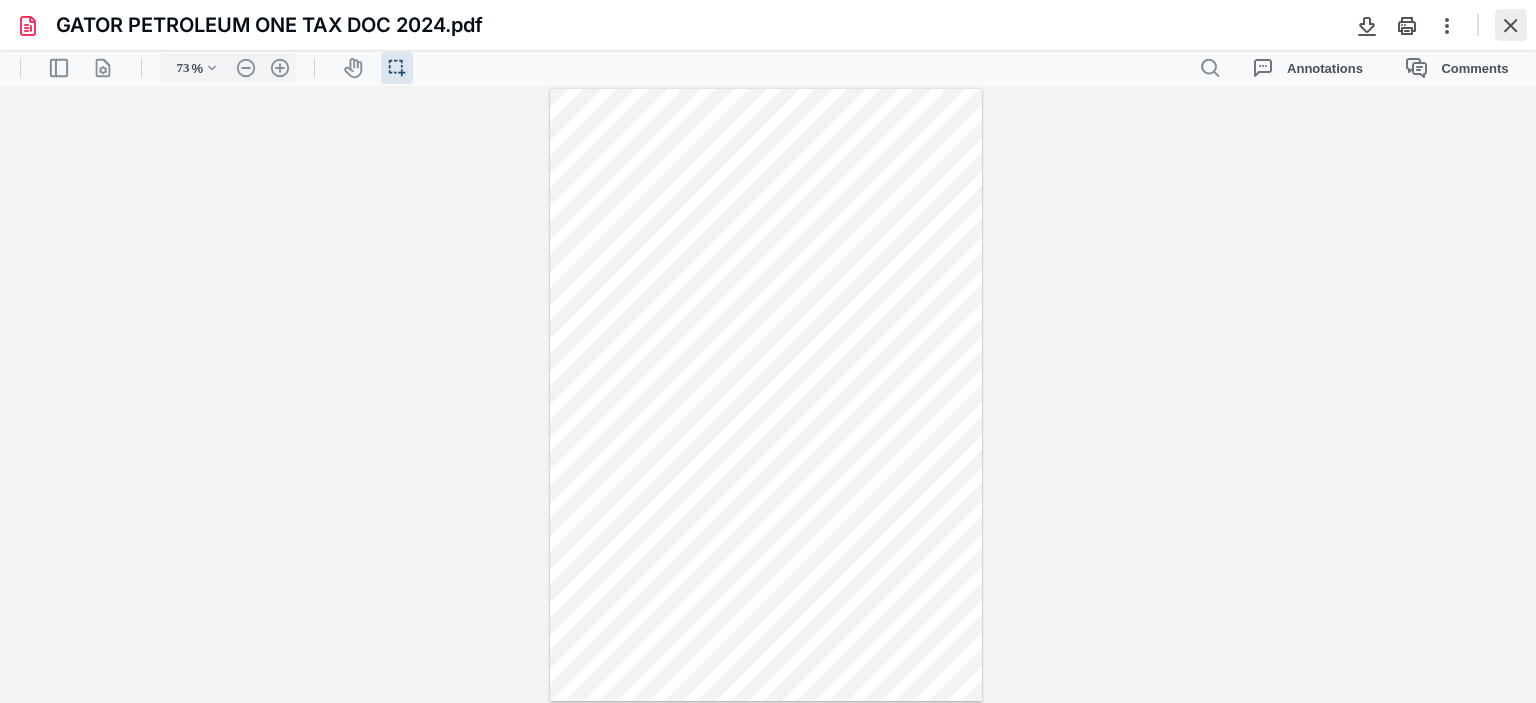 click at bounding box center [1511, 25] 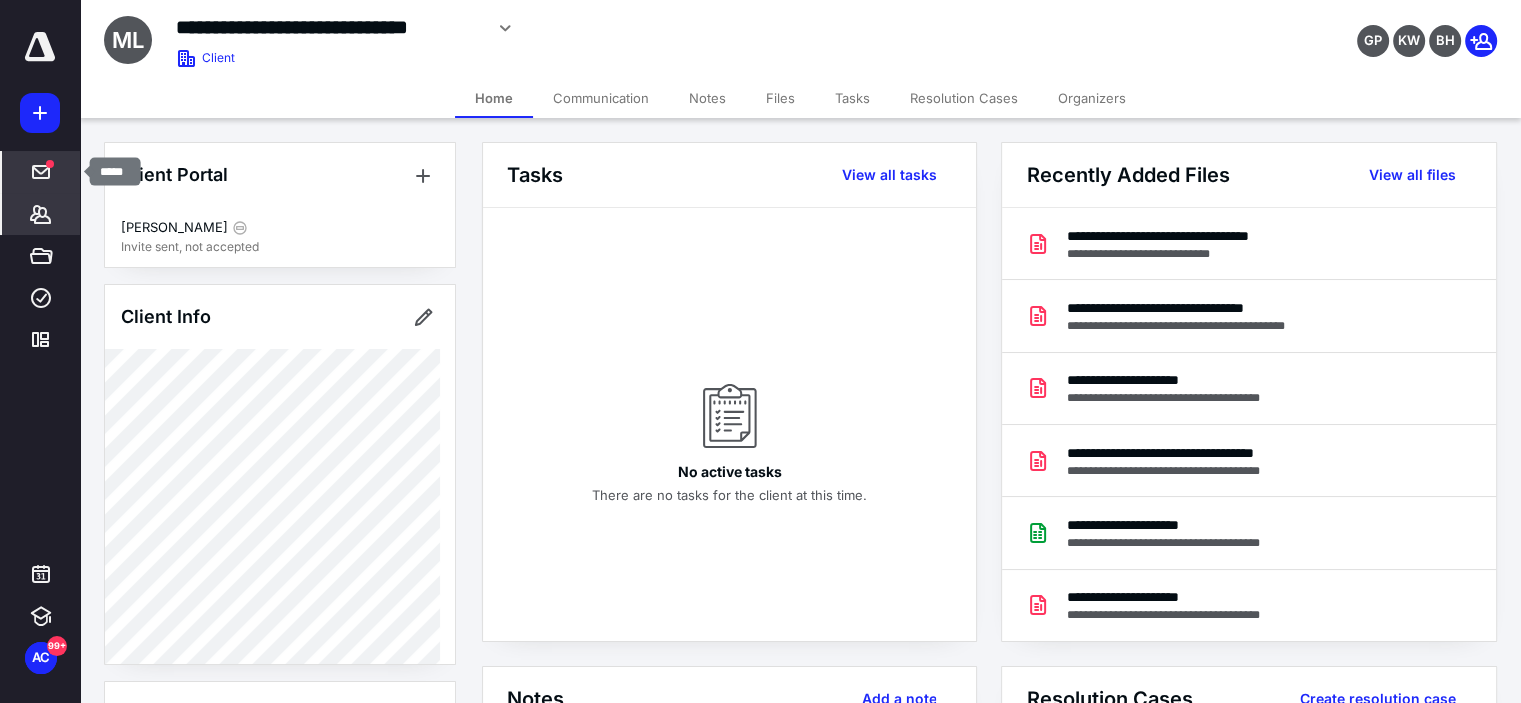 click 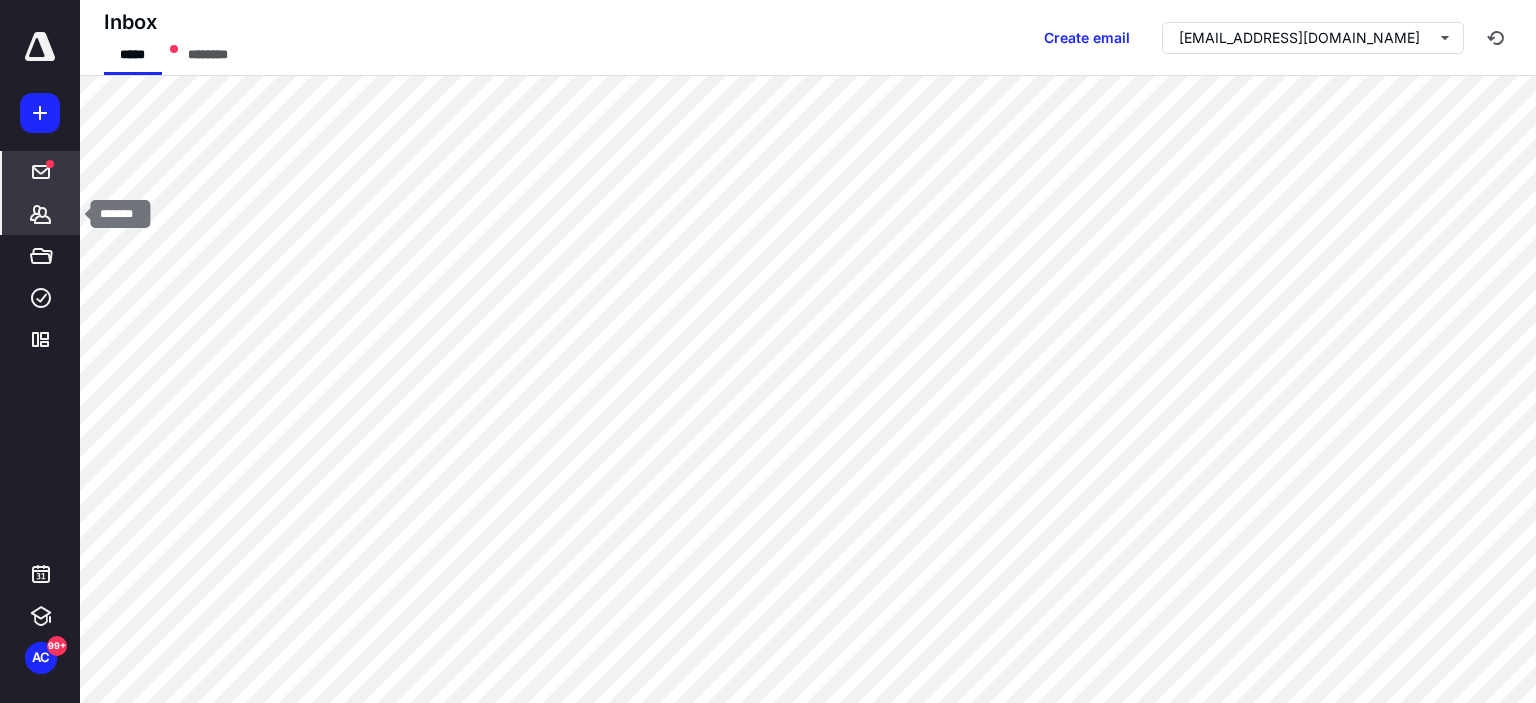 click 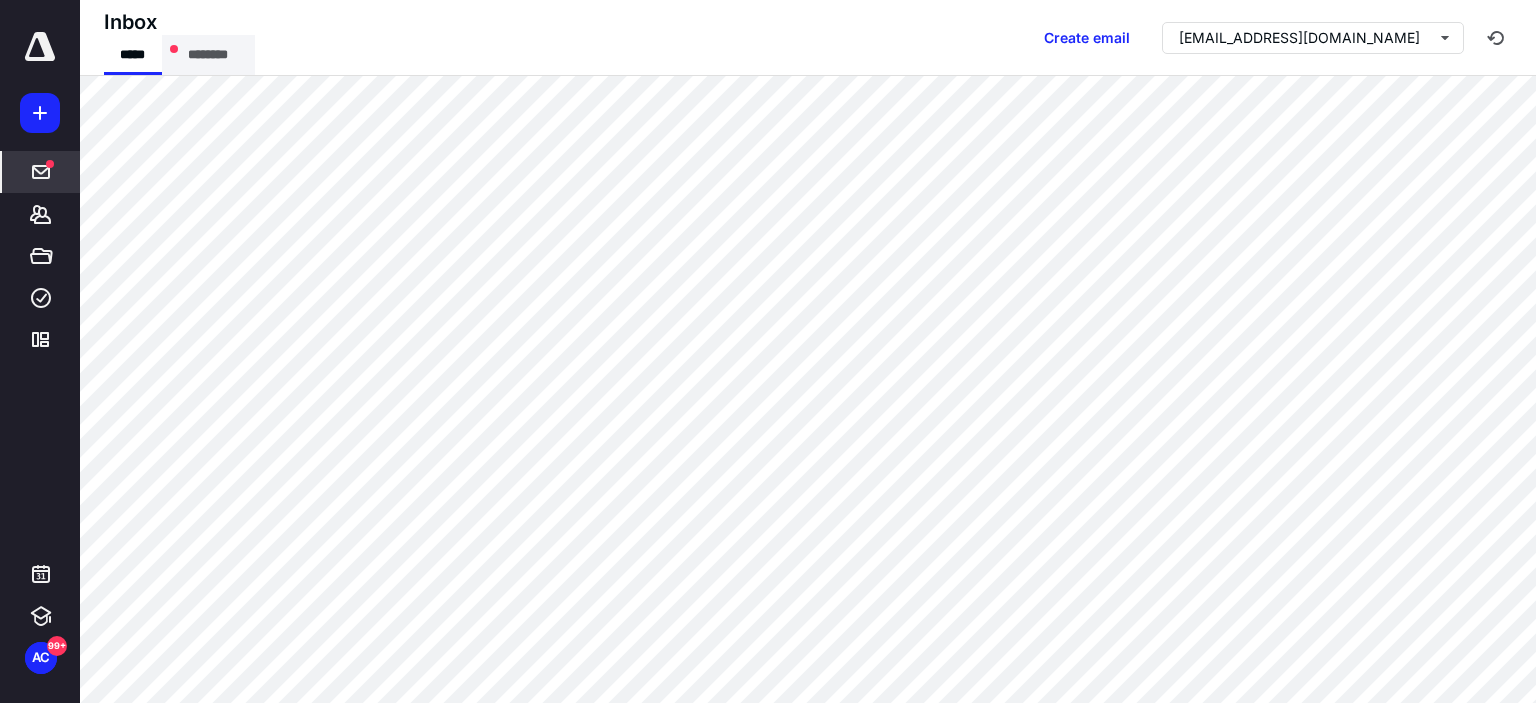 click on "********" at bounding box center (209, 55) 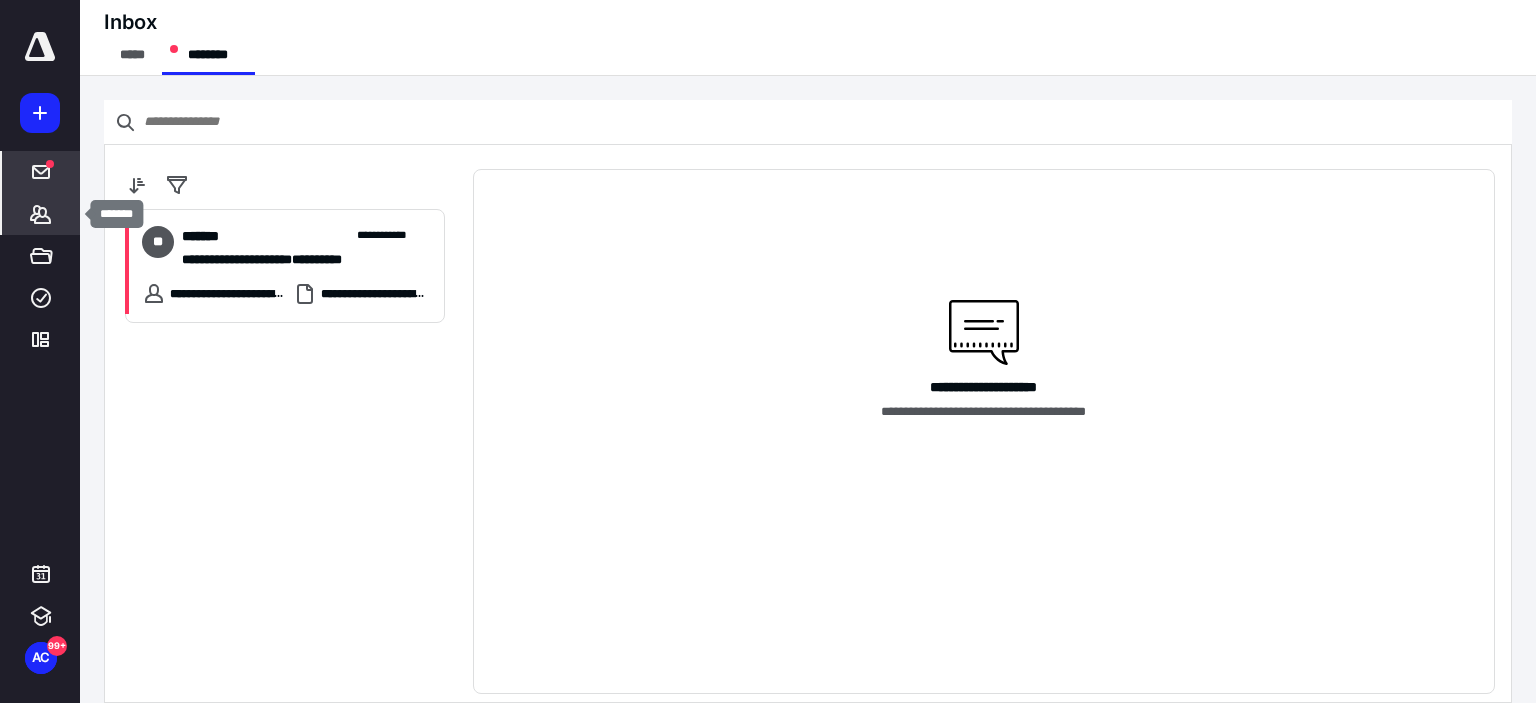 click on "Clients" at bounding box center [41, 214] 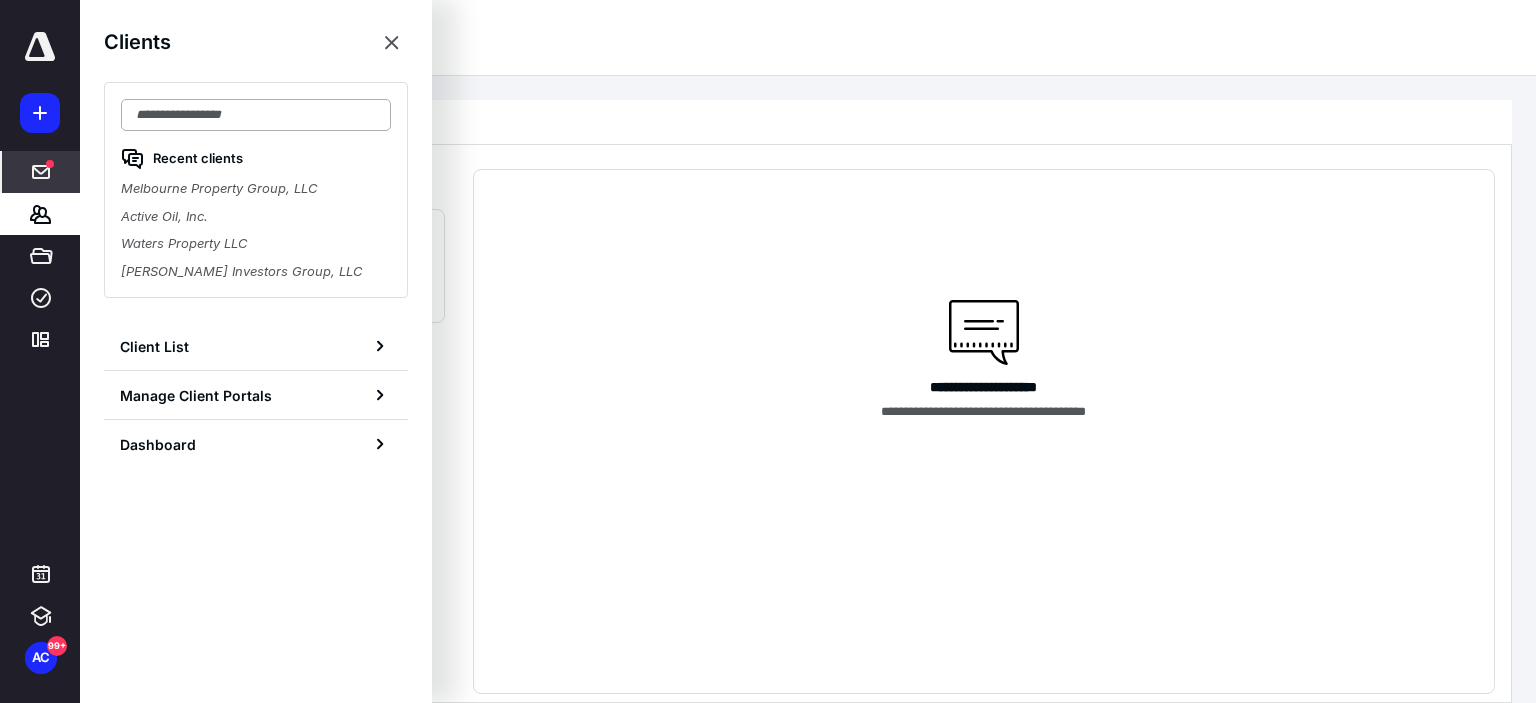 click at bounding box center [256, 115] 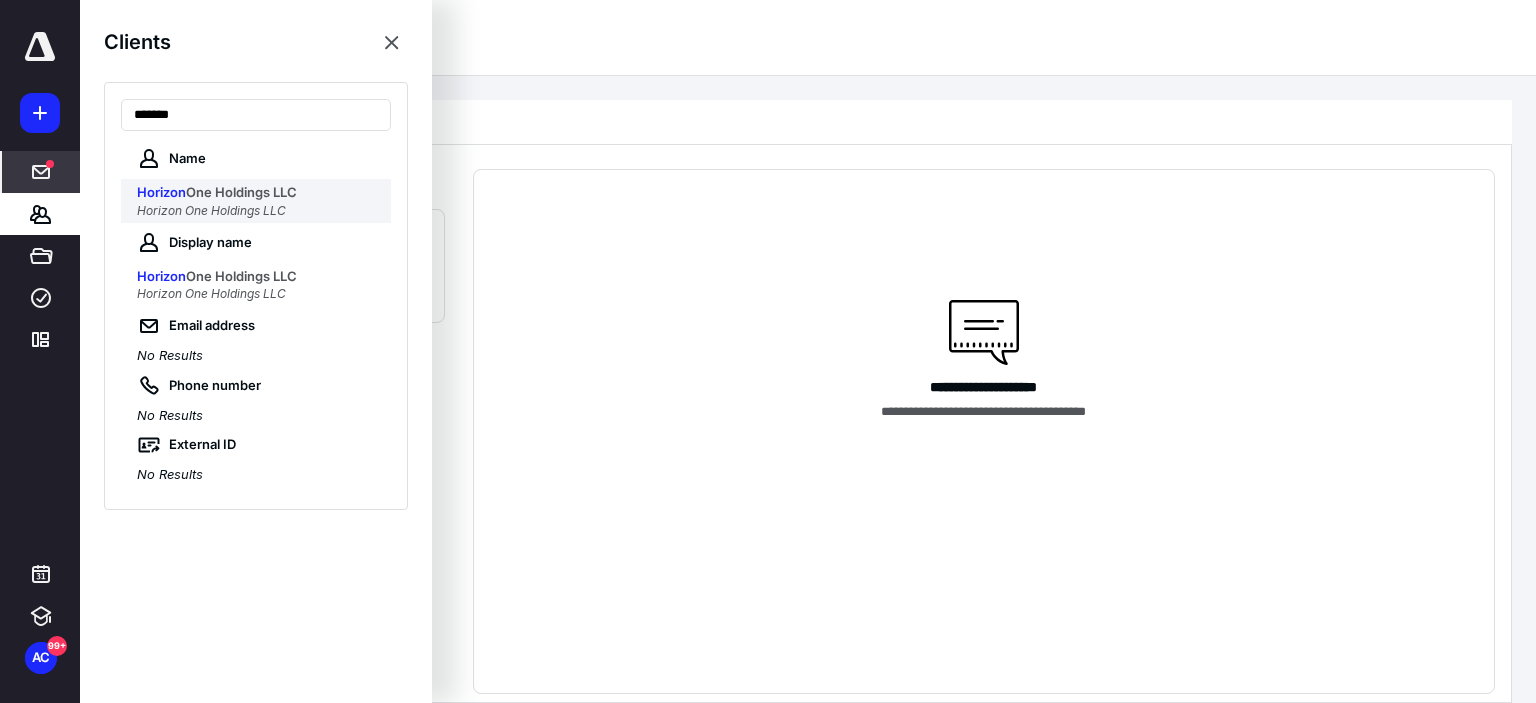 type on "*******" 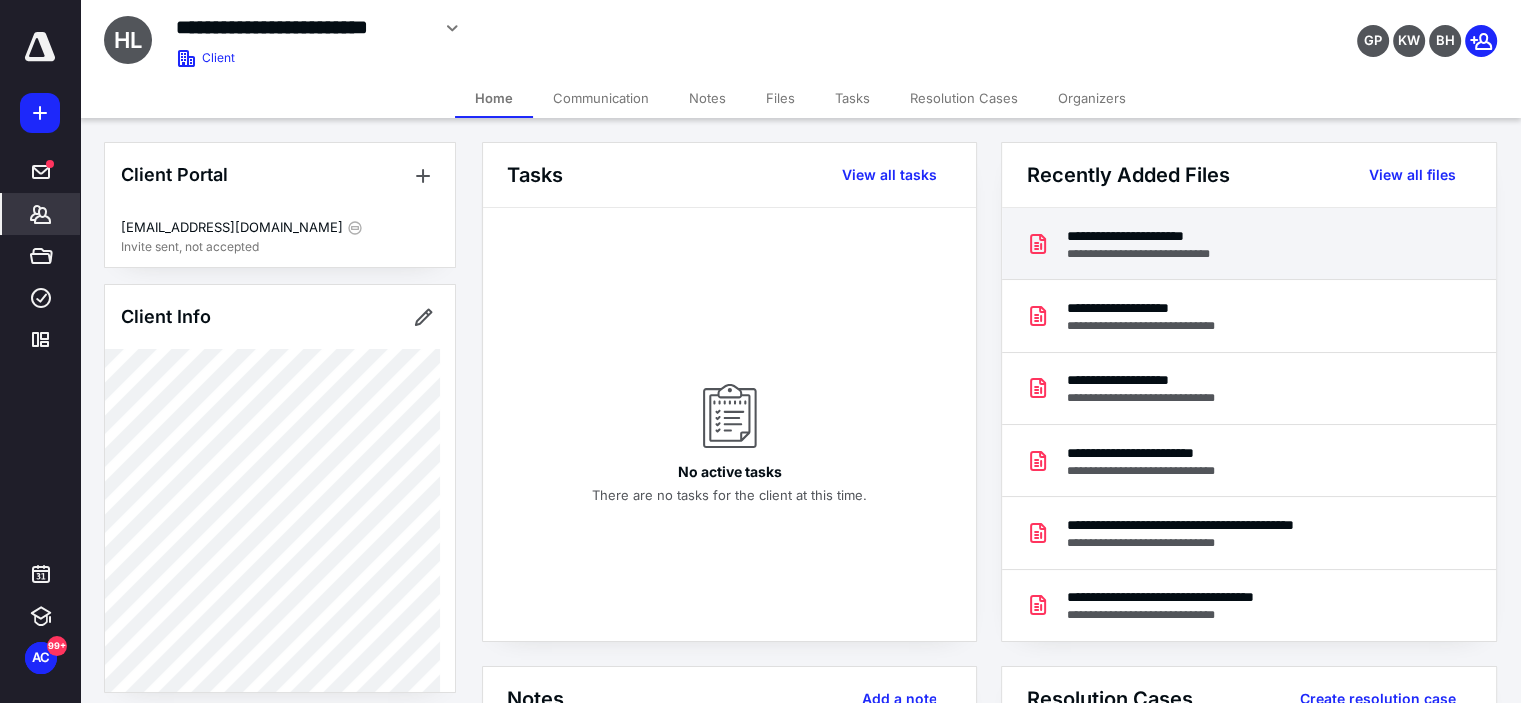 drag, startPoint x: 1187, startPoint y: 242, endPoint x: 1246, endPoint y: 239, distance: 59.07622 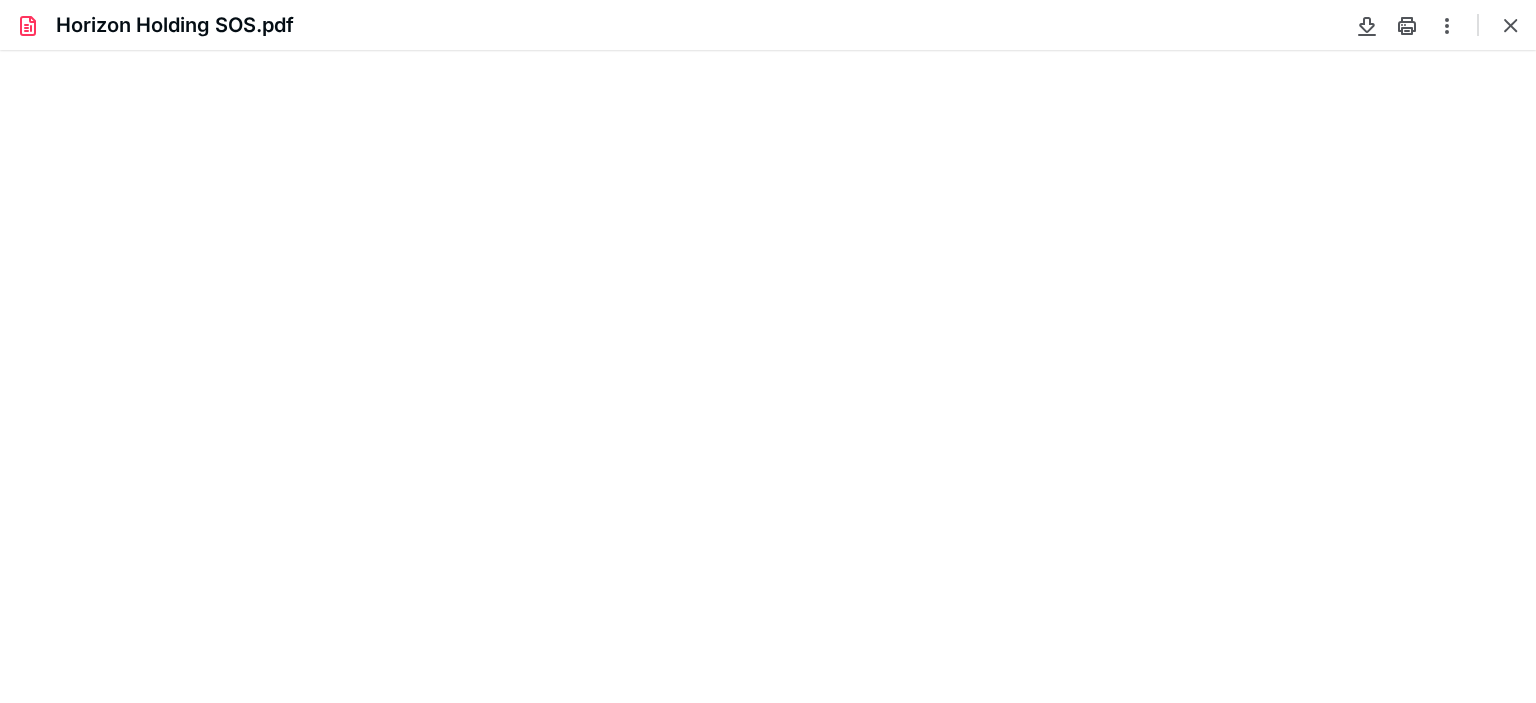 click at bounding box center (768, 376) 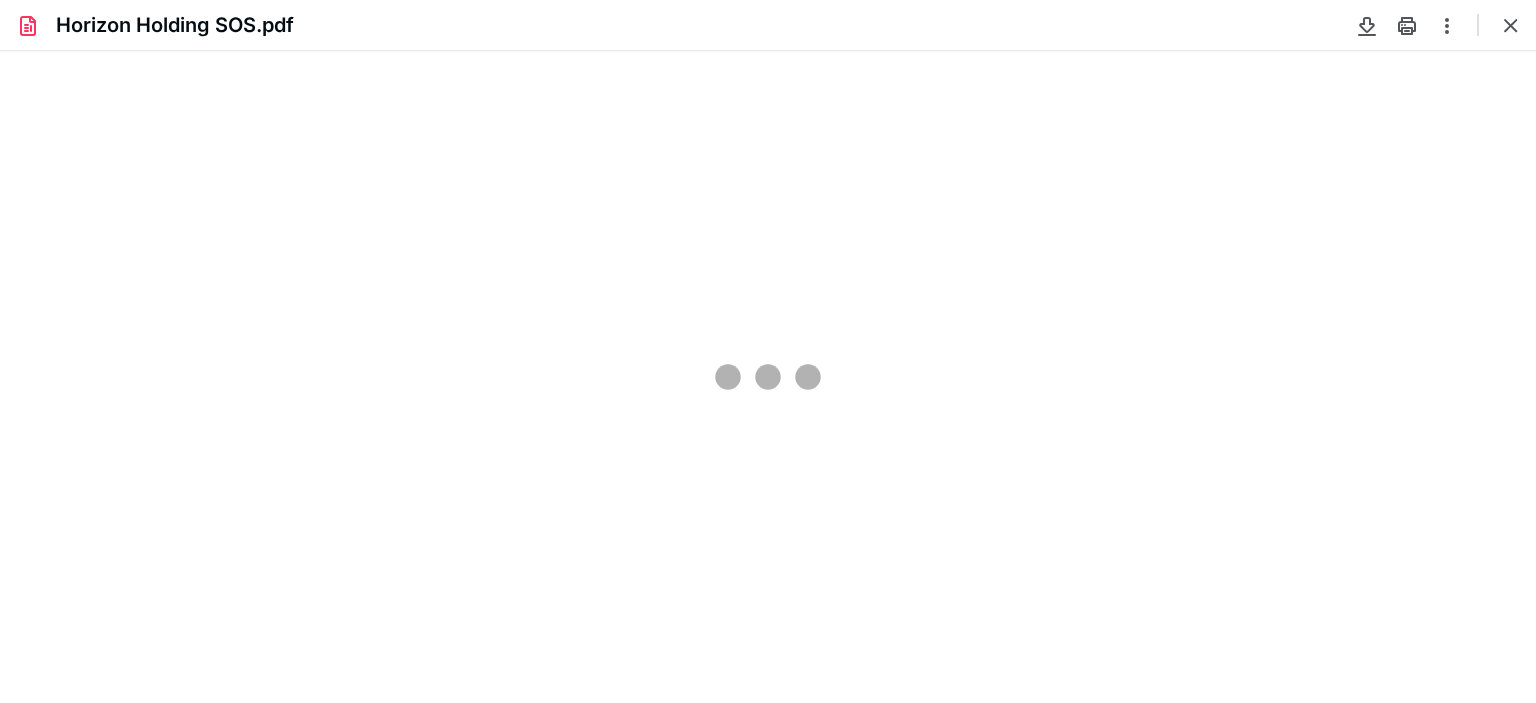 scroll, scrollTop: 0, scrollLeft: 0, axis: both 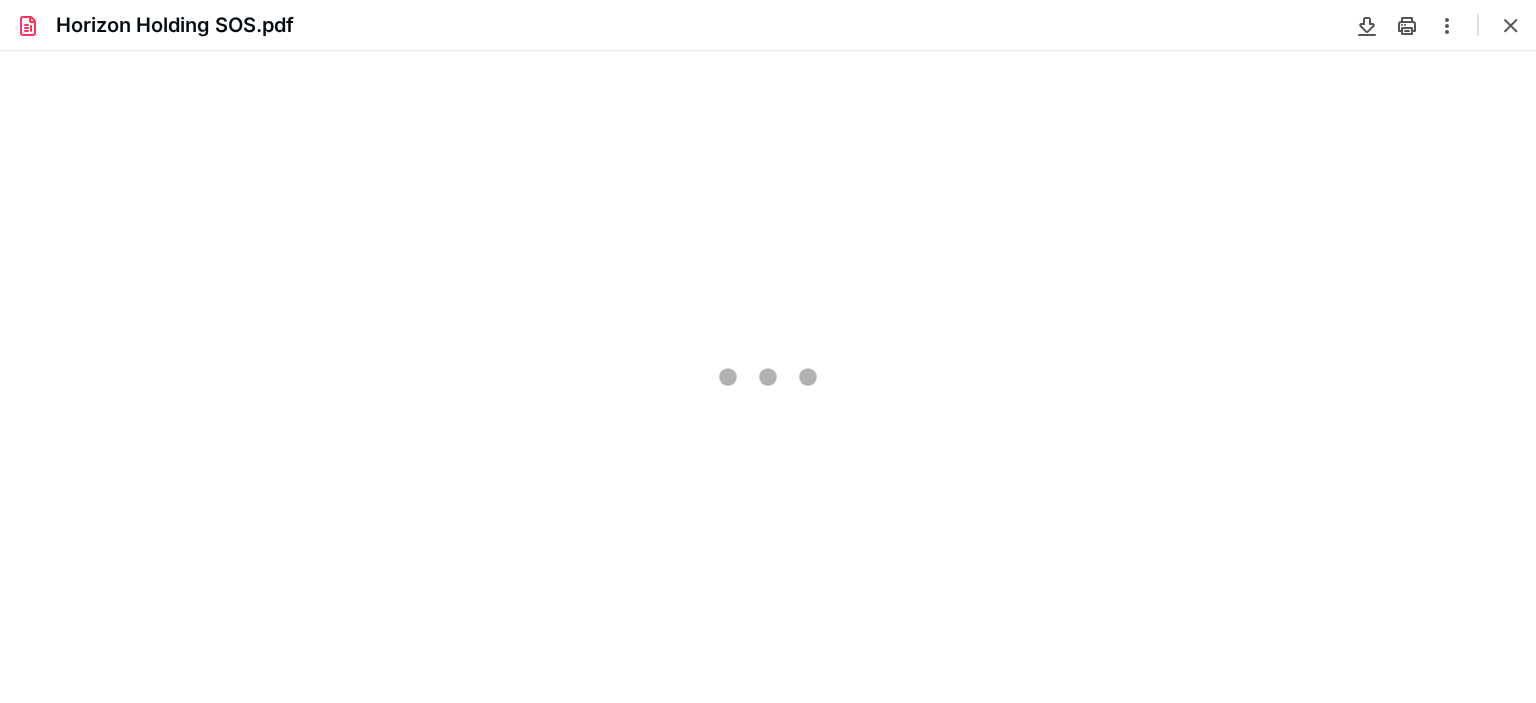 type on "78" 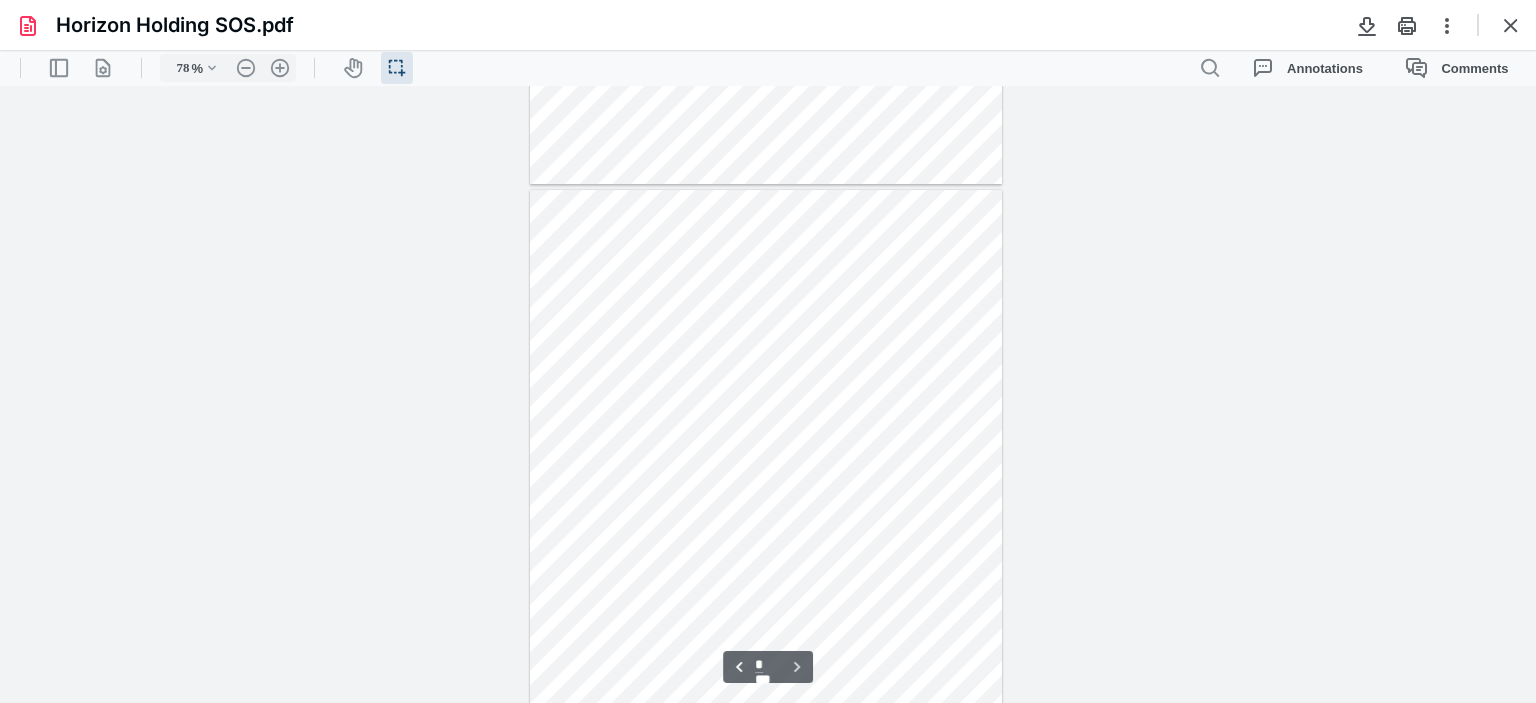 scroll, scrollTop: 616, scrollLeft: 0, axis: vertical 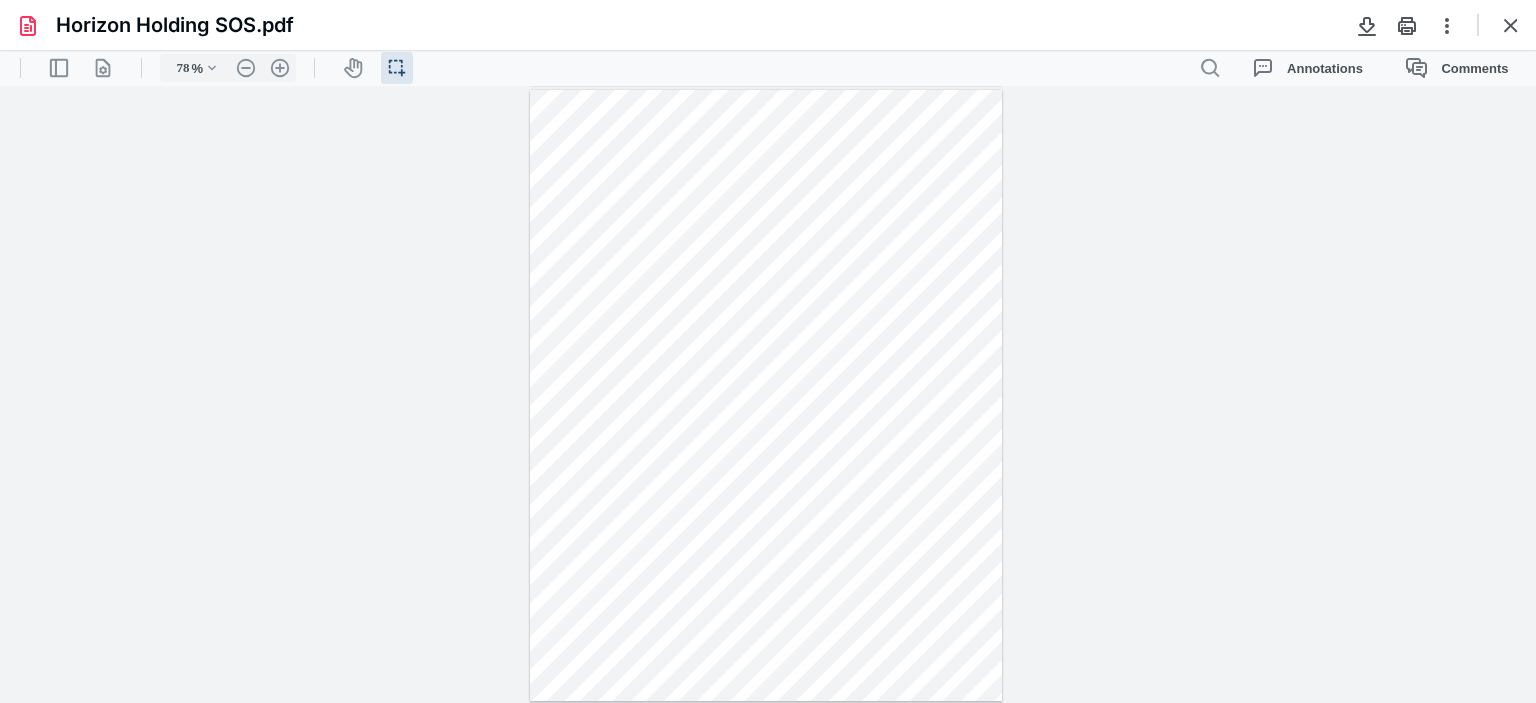 type on "*" 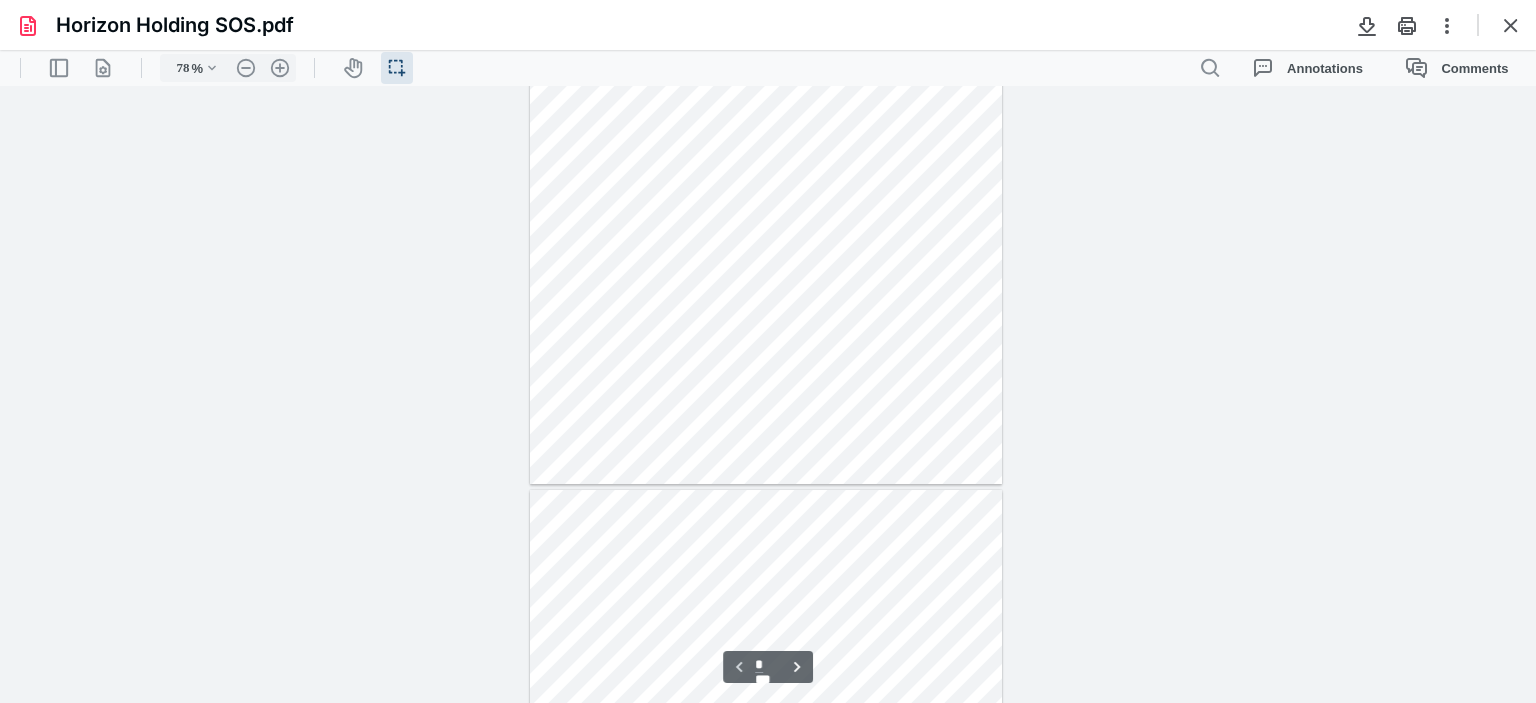 scroll, scrollTop: 0, scrollLeft: 0, axis: both 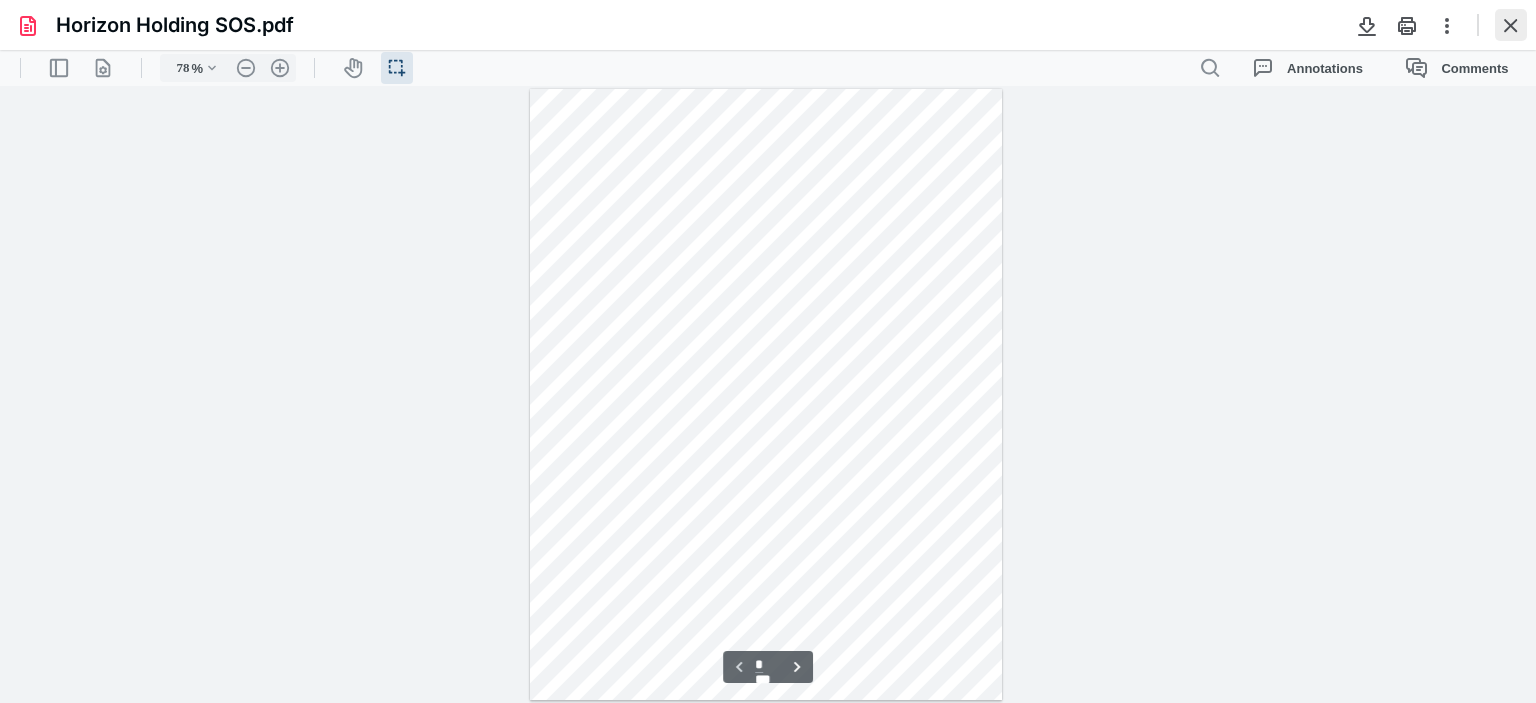 click at bounding box center [1511, 25] 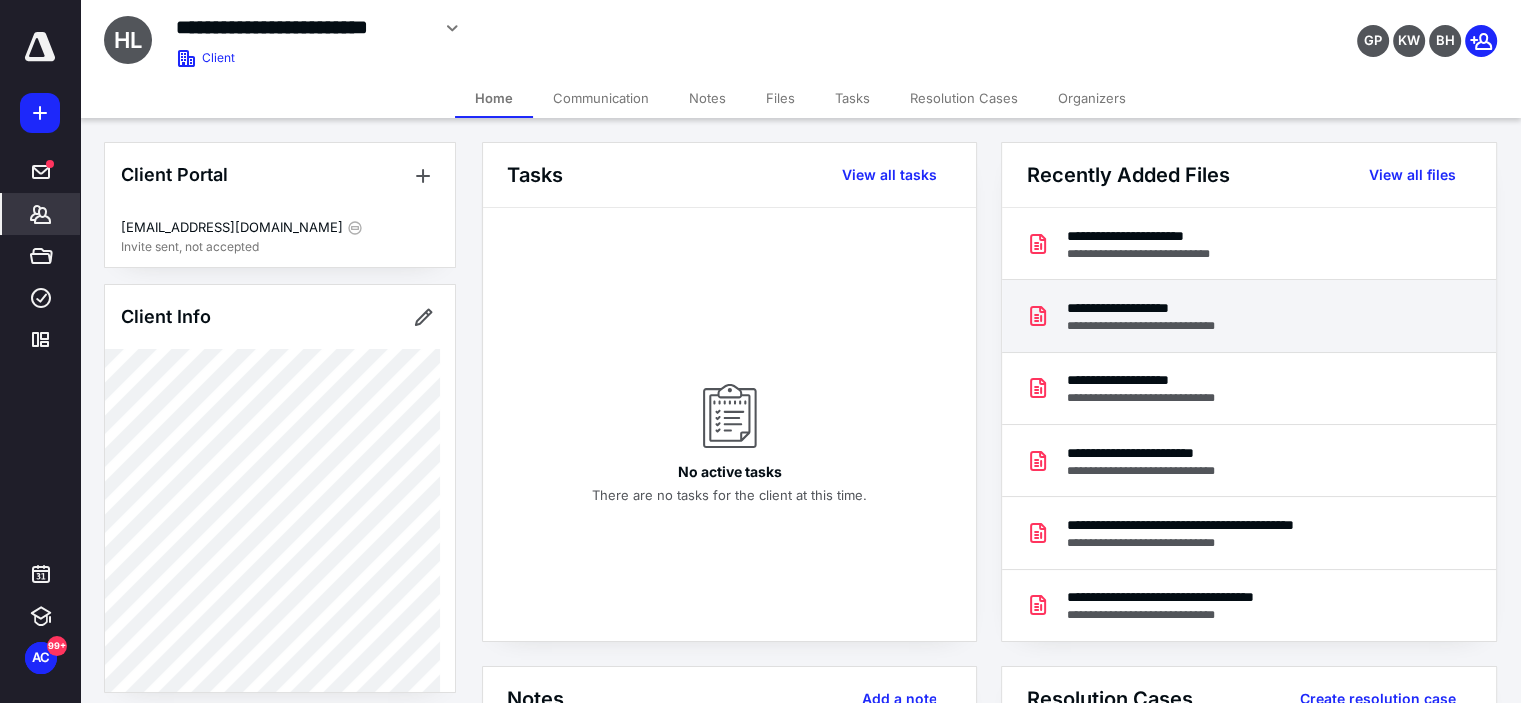 click on "**********" at bounding box center [1156, 308] 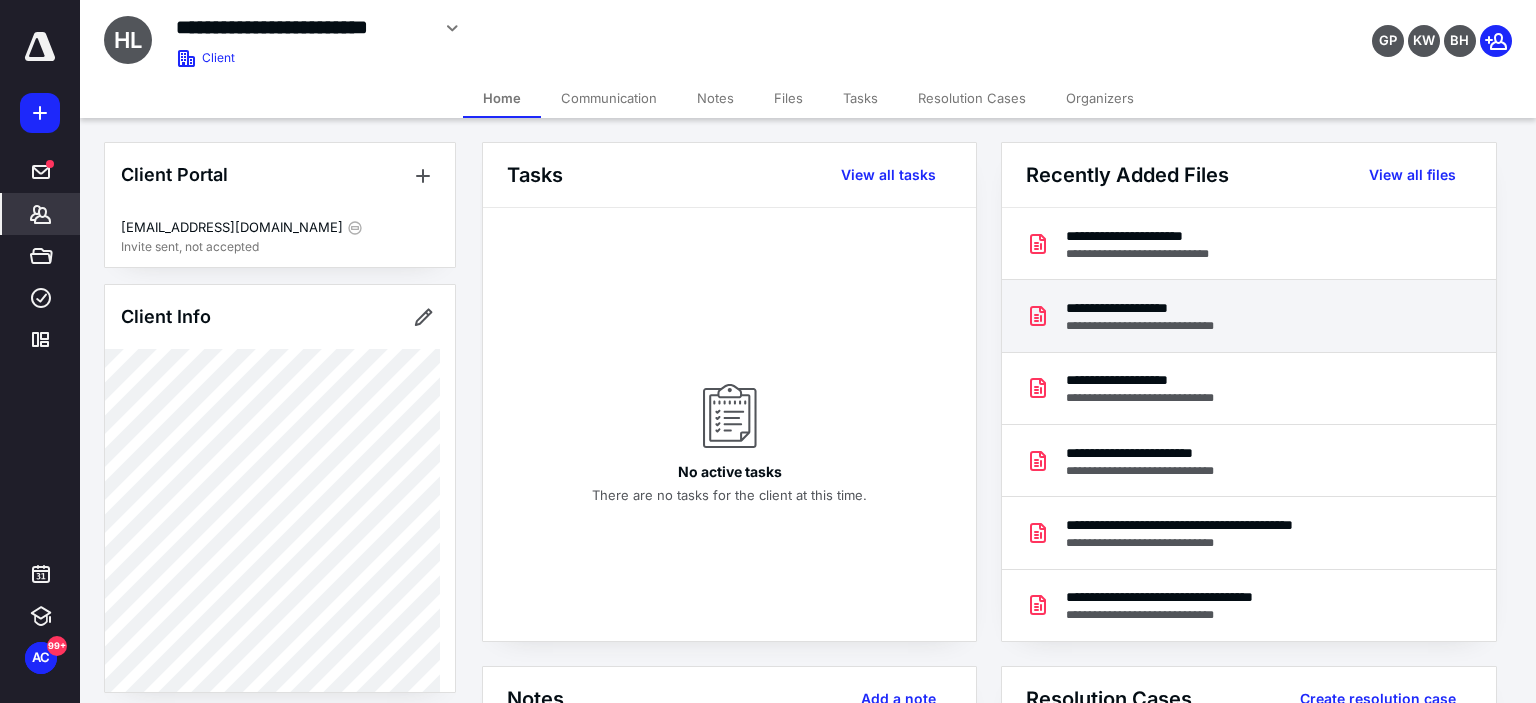 click at bounding box center [767, 368] 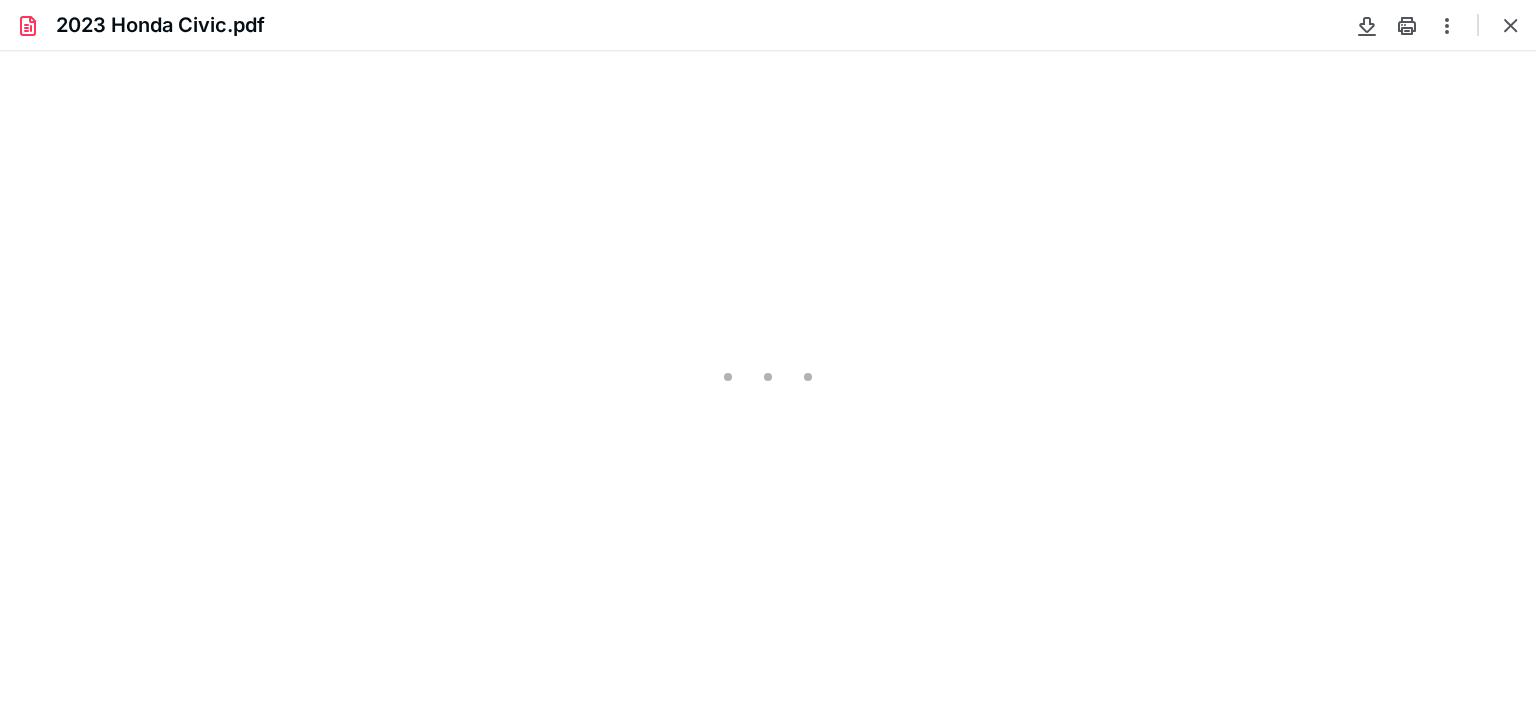 scroll, scrollTop: 0, scrollLeft: 0, axis: both 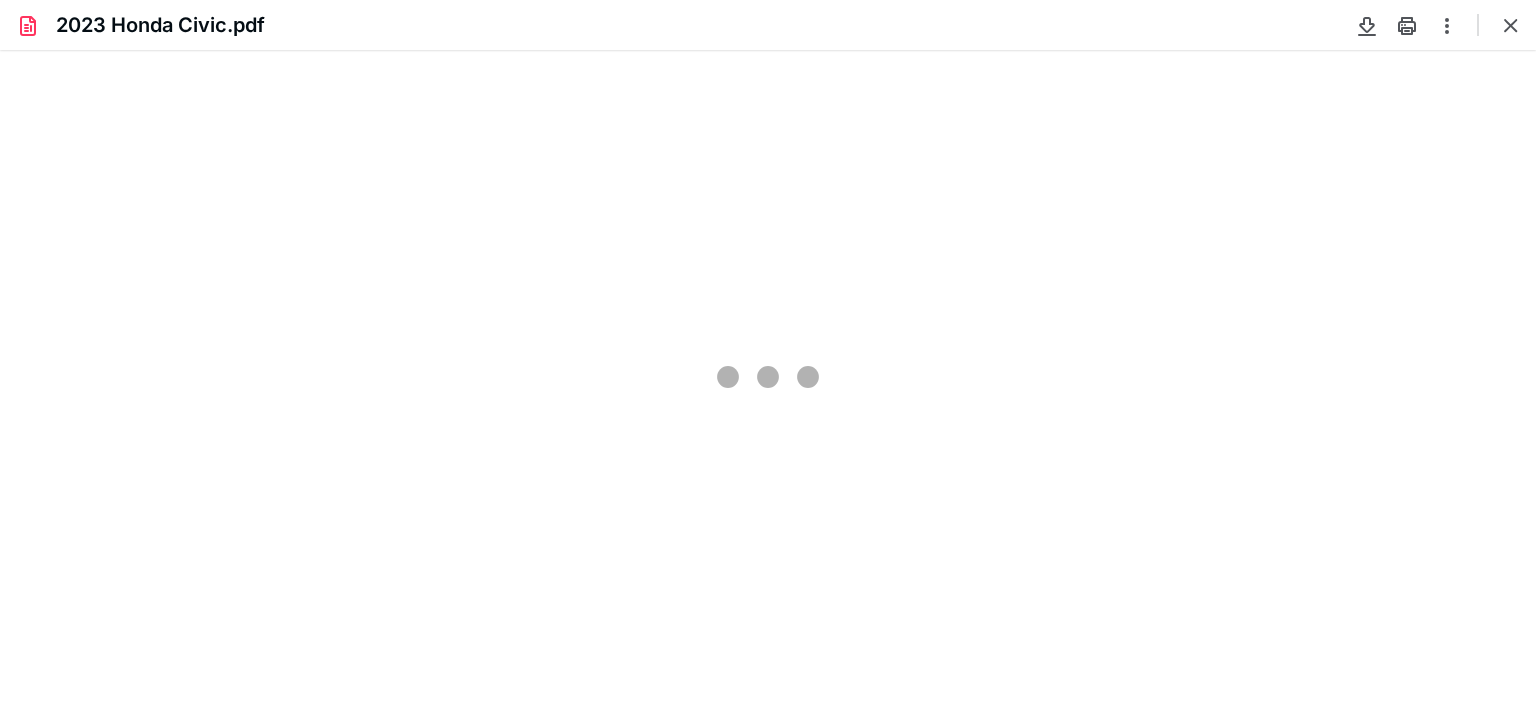type on "78" 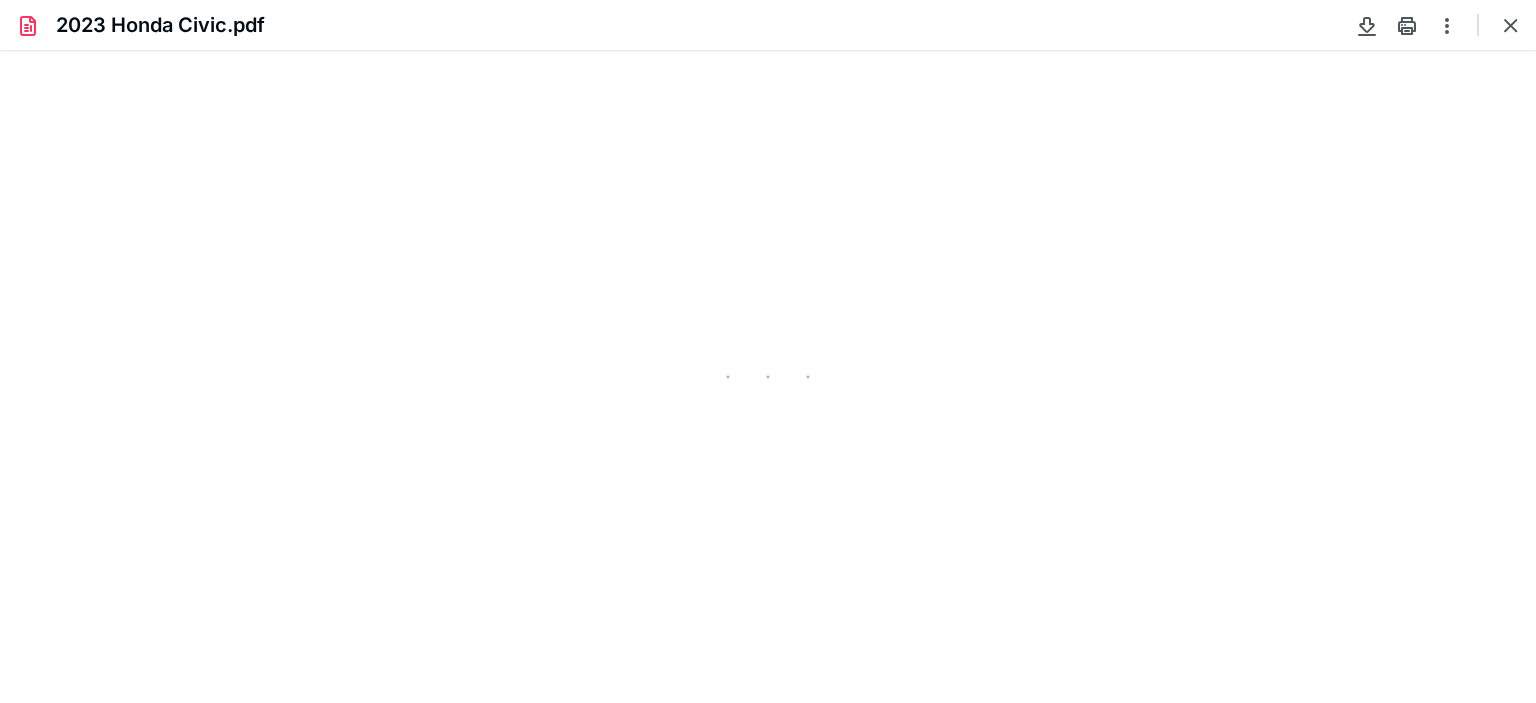 scroll, scrollTop: 39, scrollLeft: 0, axis: vertical 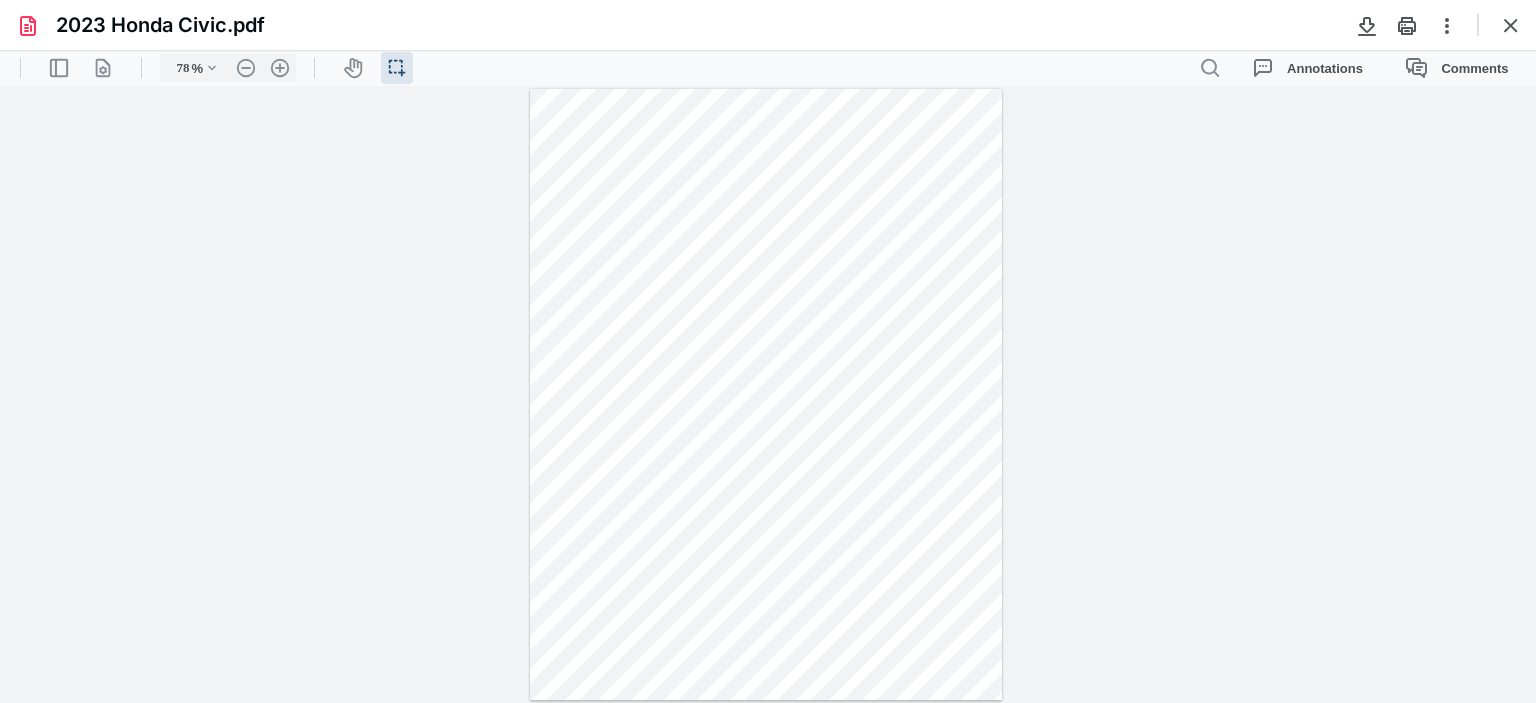 type on "*" 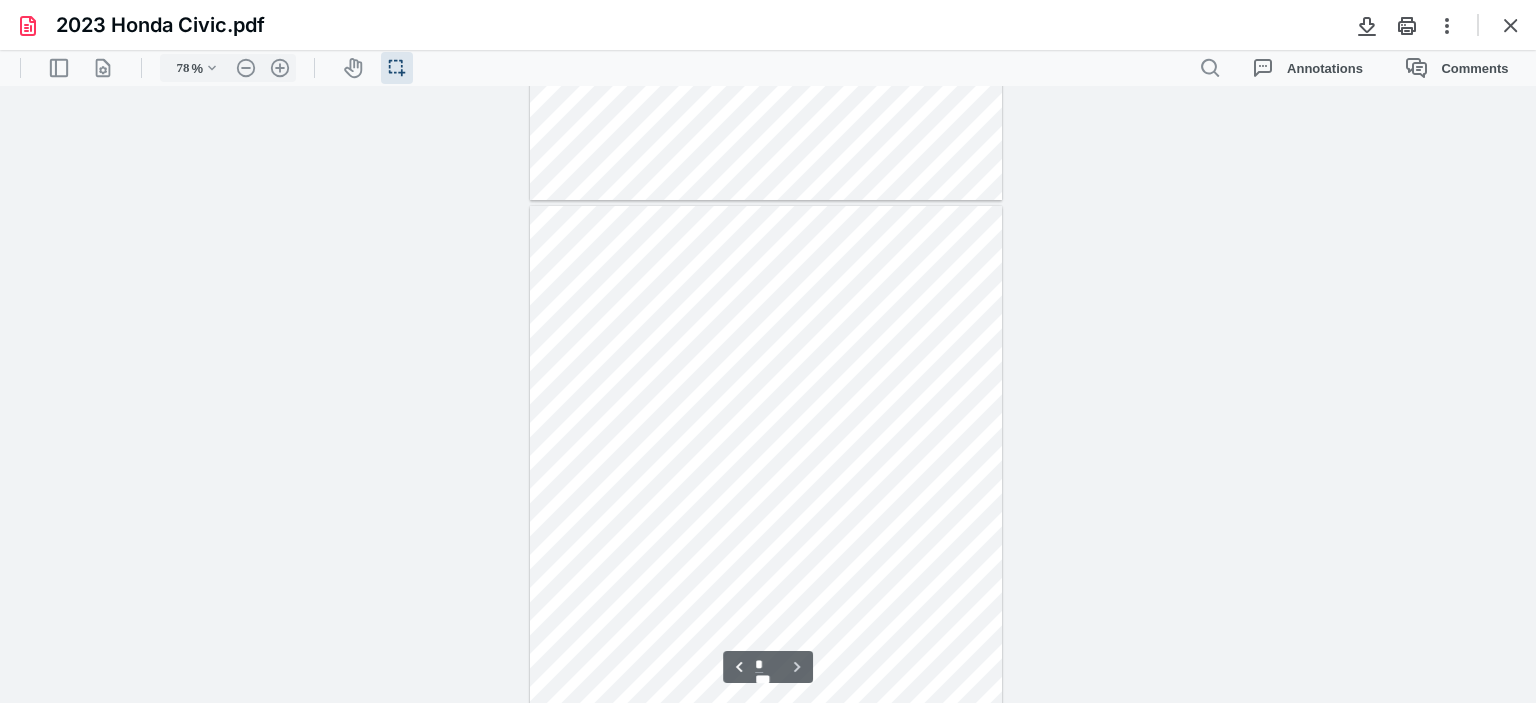 scroll, scrollTop: 616, scrollLeft: 0, axis: vertical 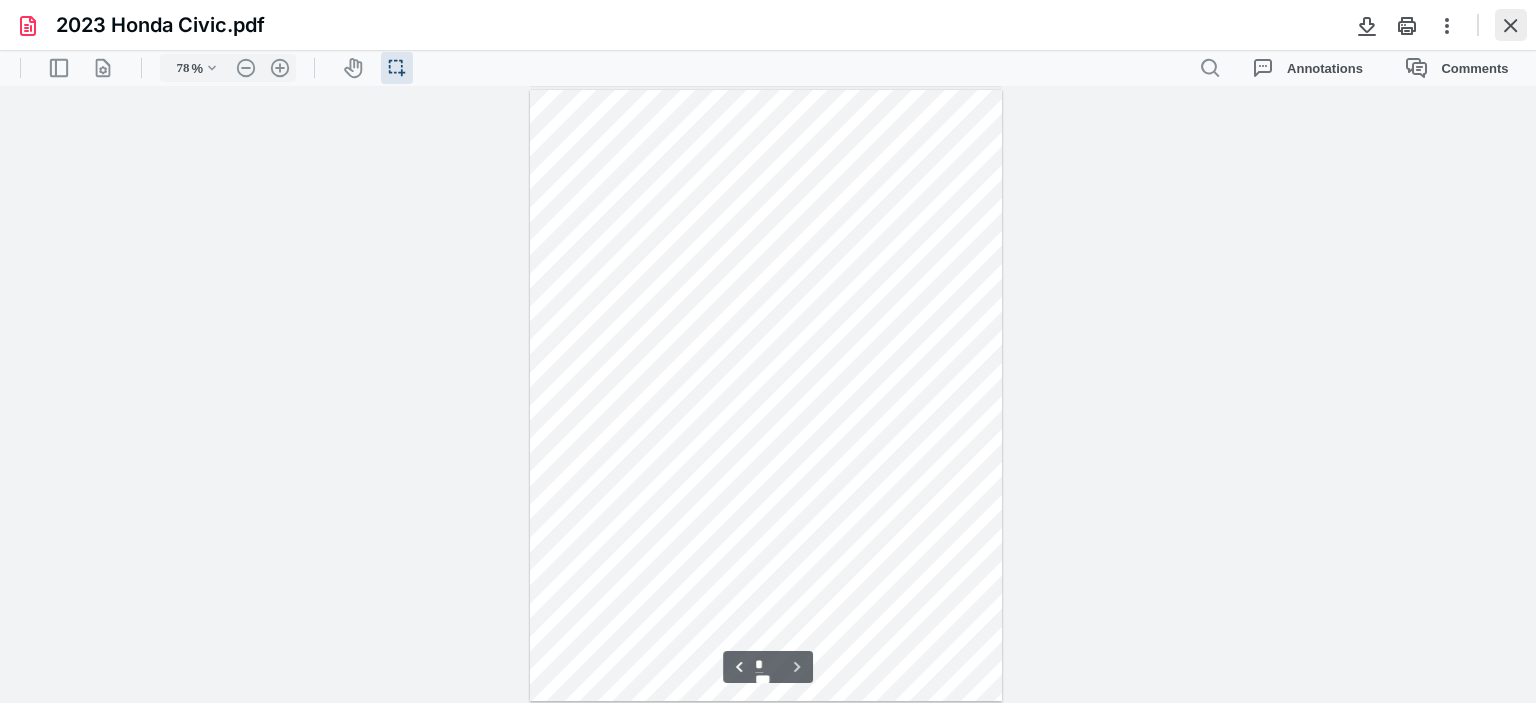 click at bounding box center (1511, 25) 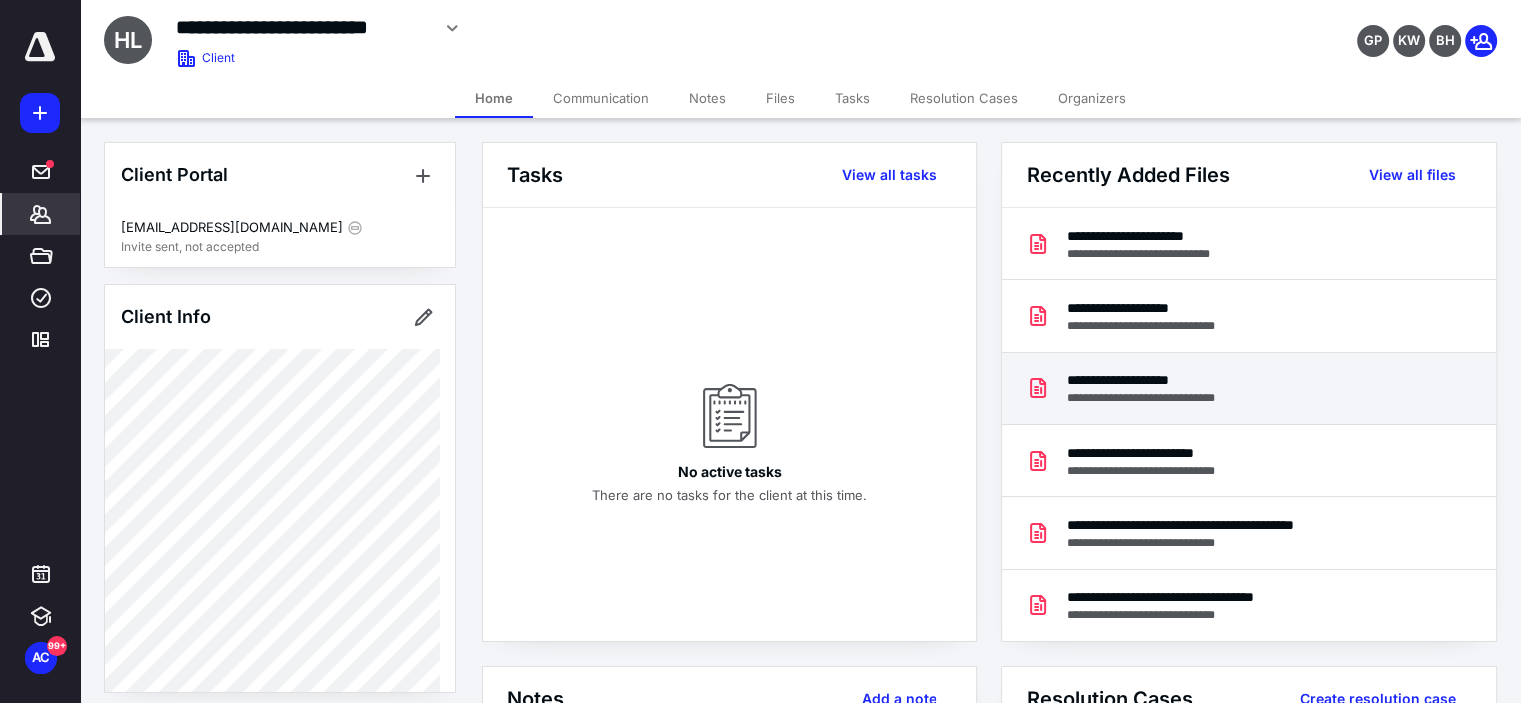 click on "**********" at bounding box center [1156, 380] 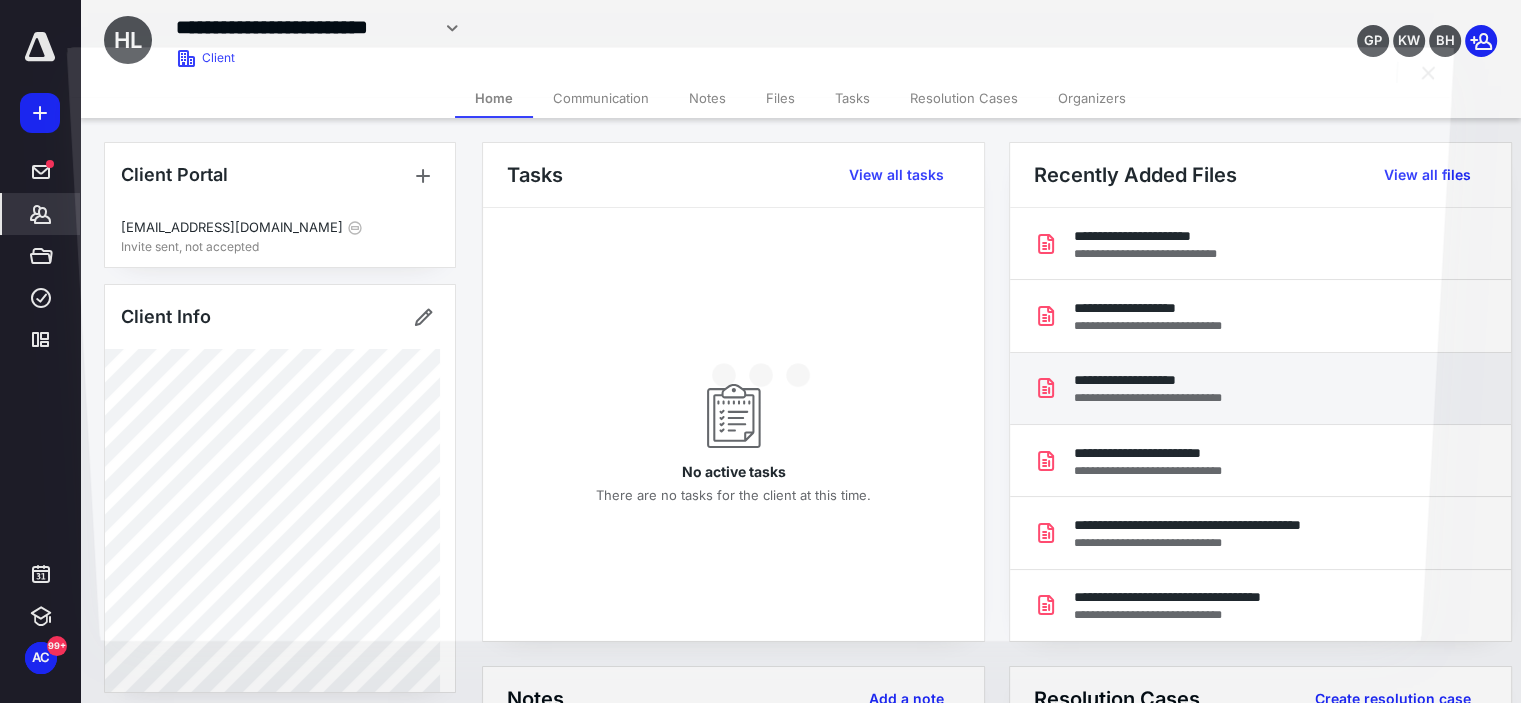 click at bounding box center (760, 369) 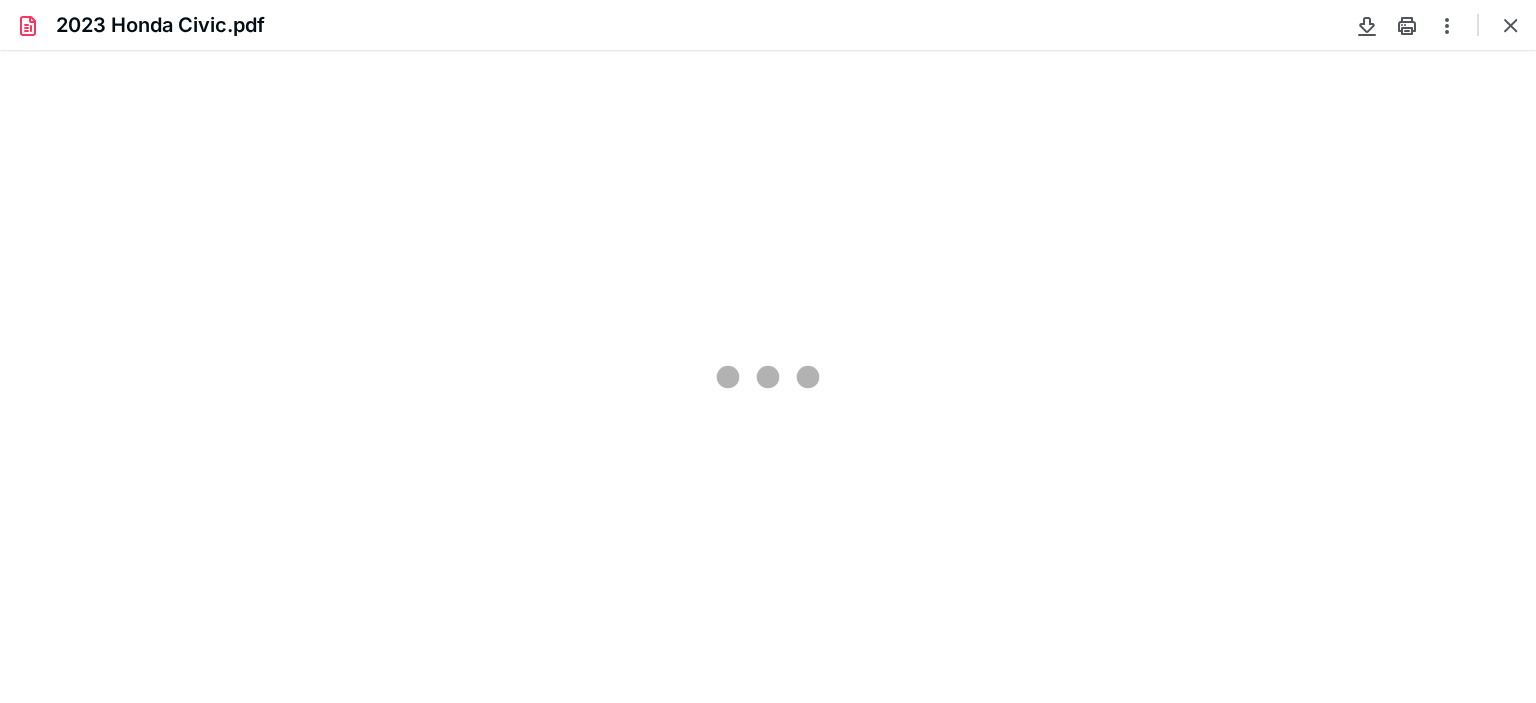 scroll, scrollTop: 0, scrollLeft: 0, axis: both 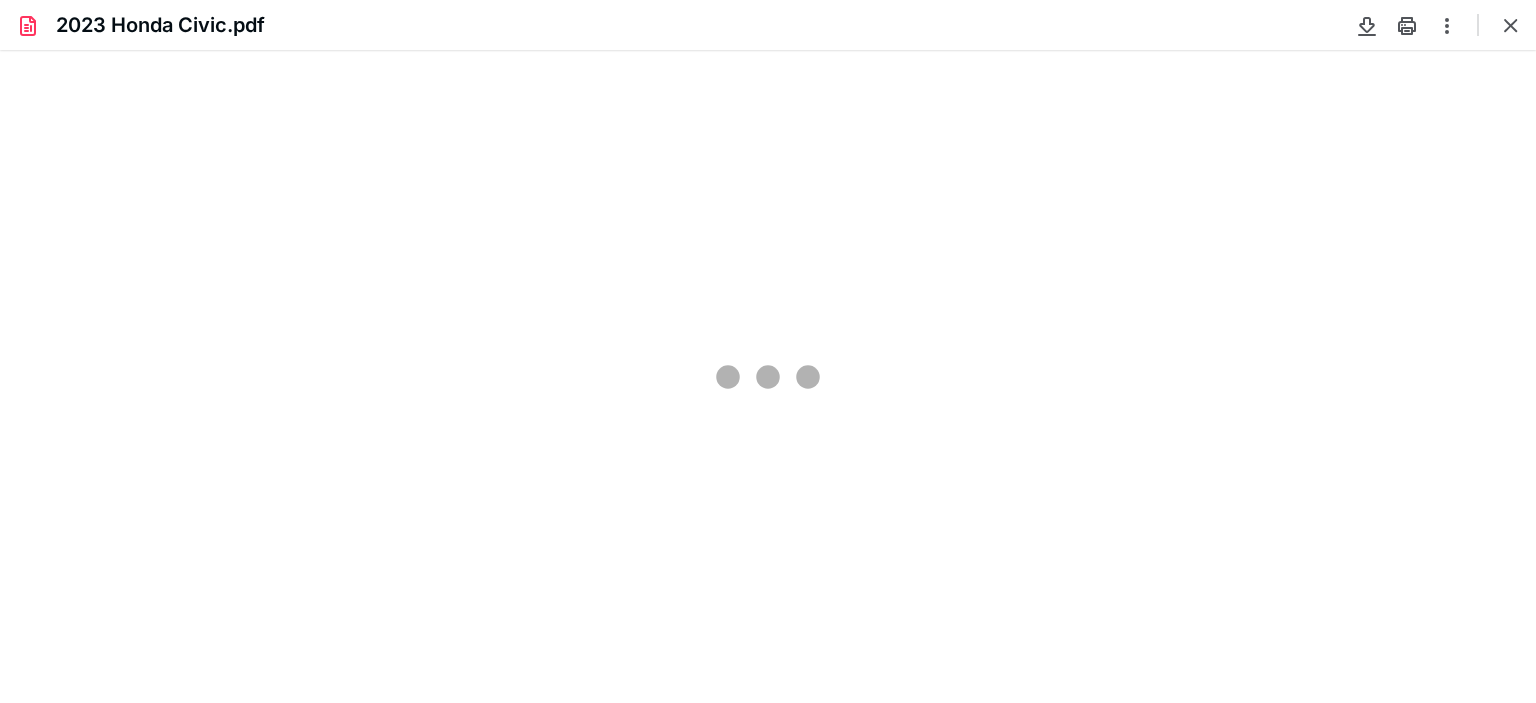 type on "78" 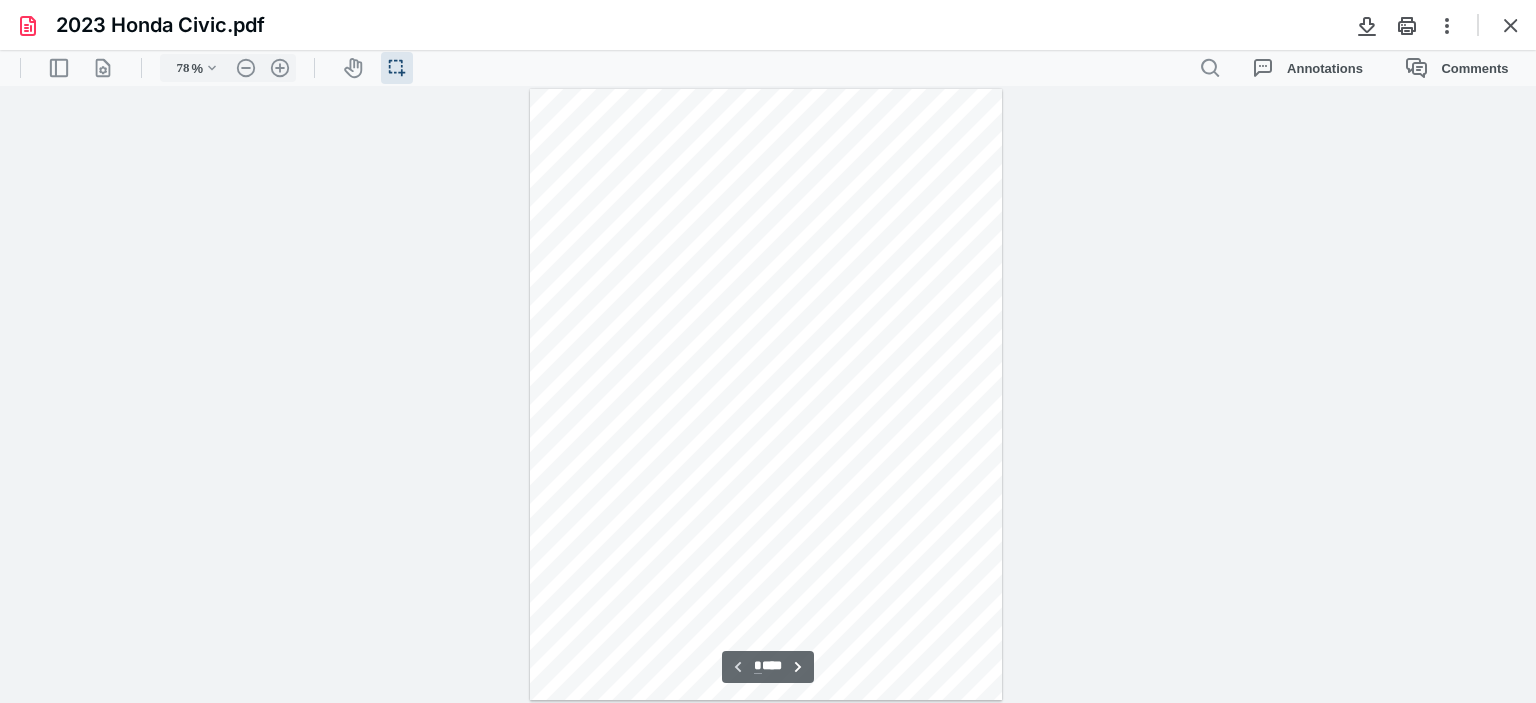 scroll, scrollTop: 39, scrollLeft: 0, axis: vertical 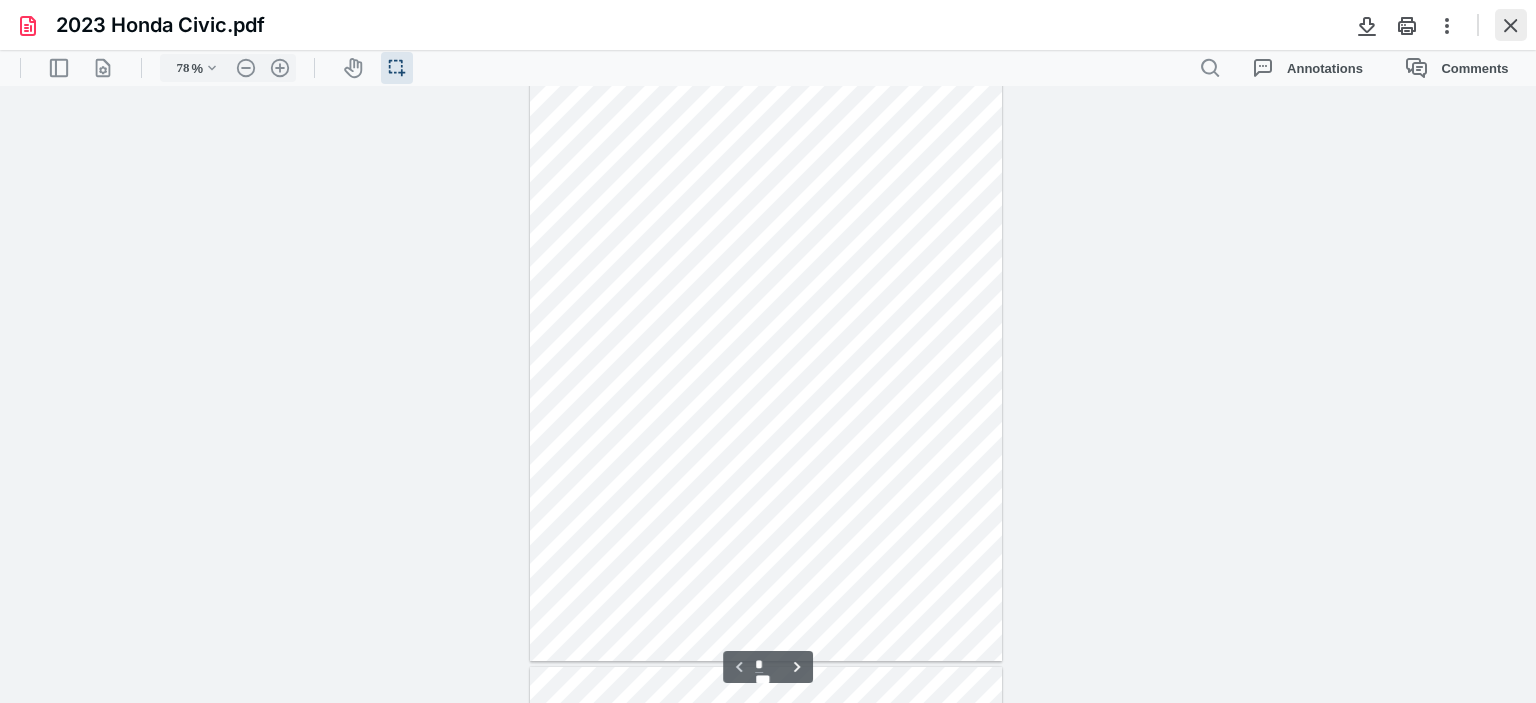 click at bounding box center [1511, 25] 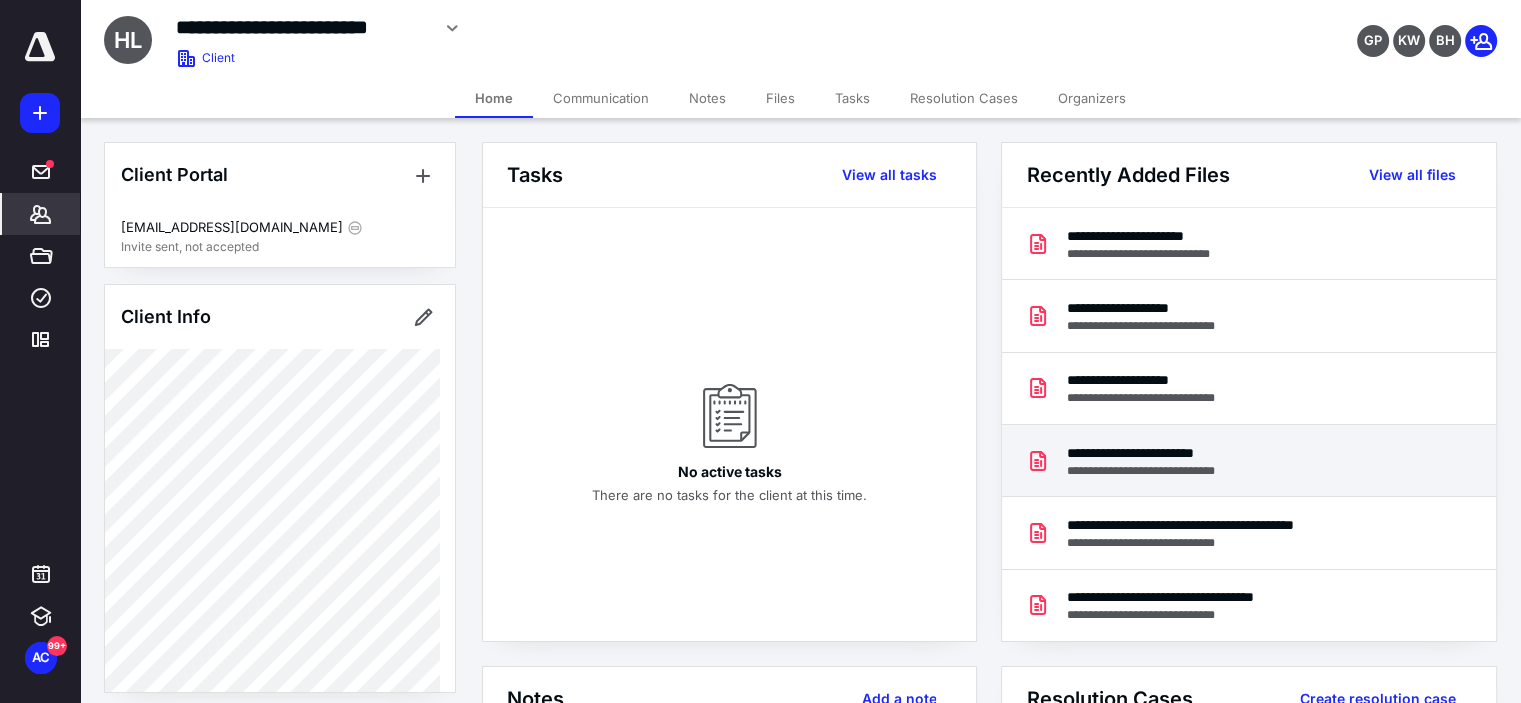 click on "**********" at bounding box center [1169, 453] 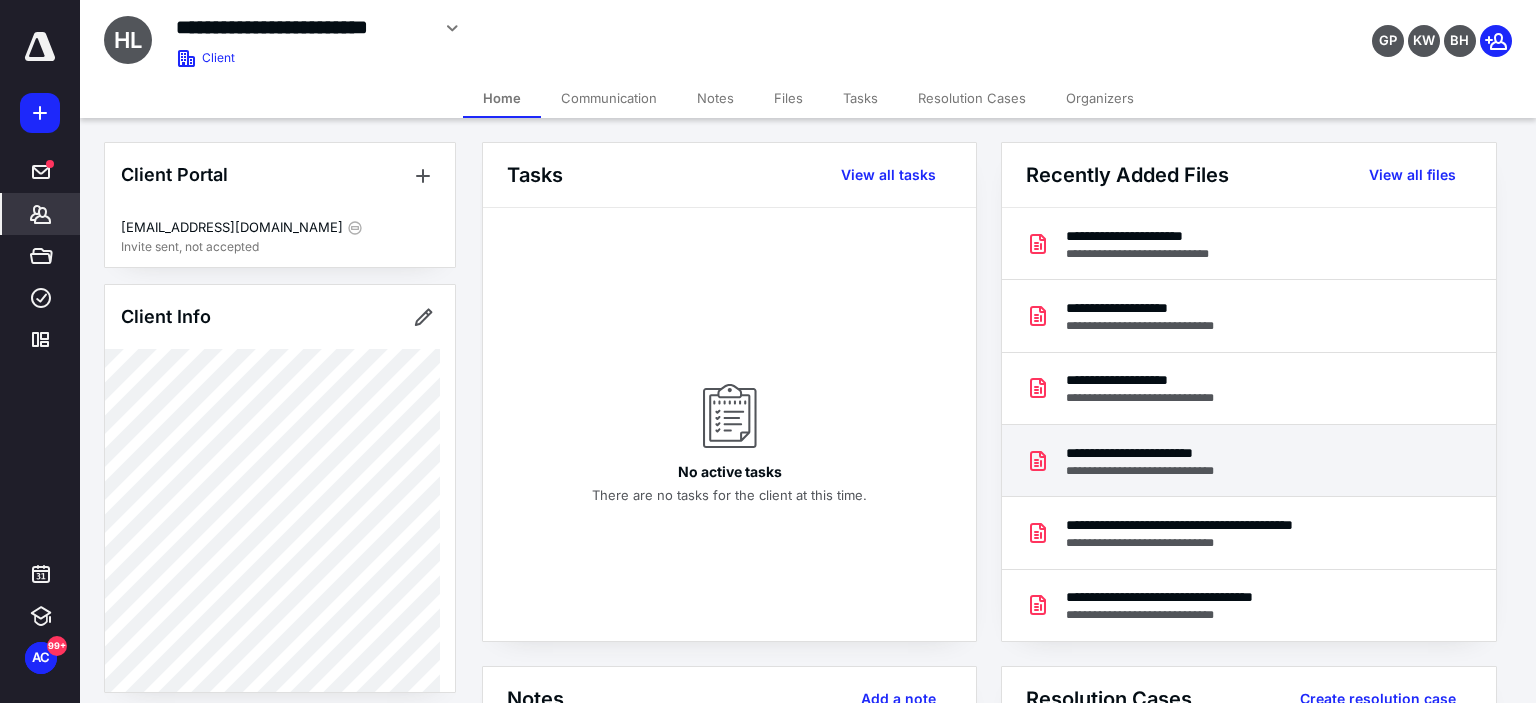 click at bounding box center (767, 368) 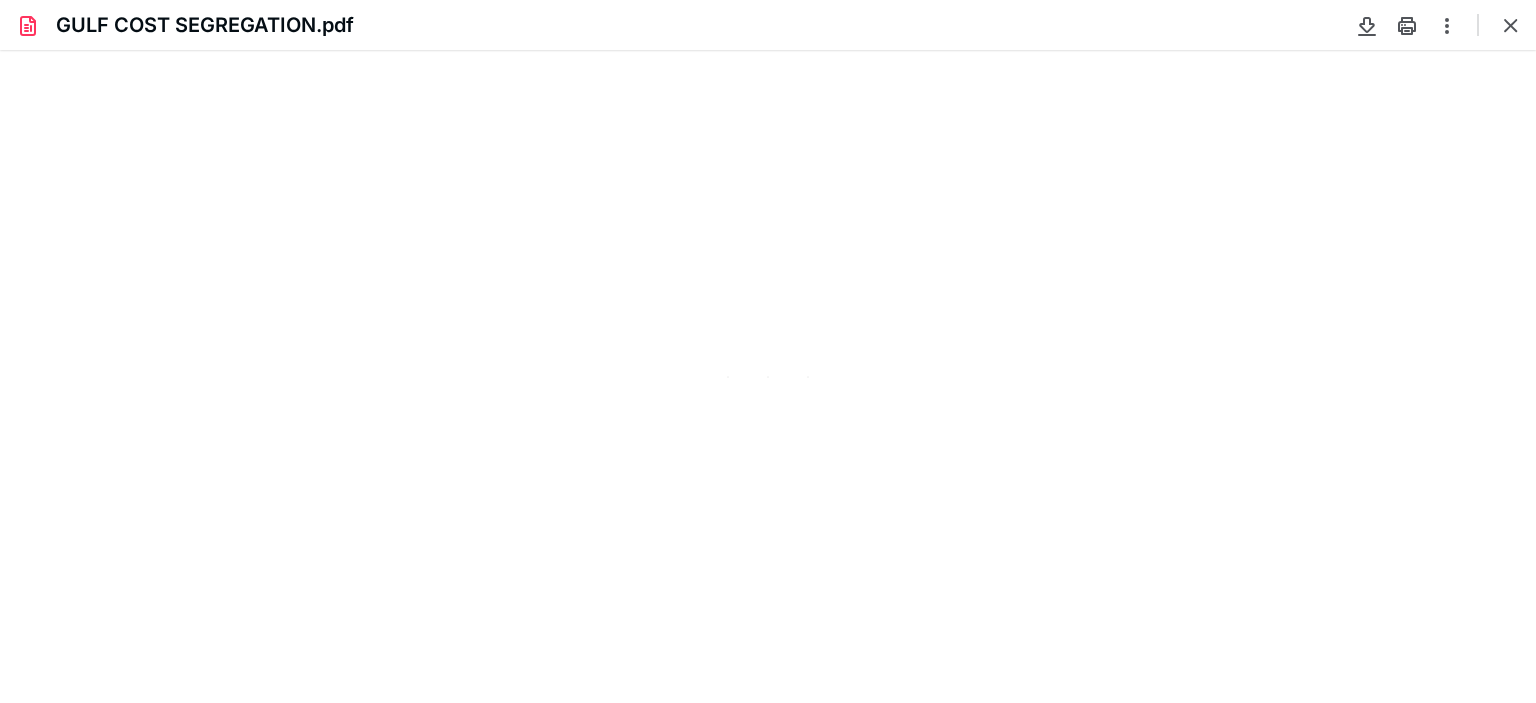 scroll, scrollTop: 0, scrollLeft: 0, axis: both 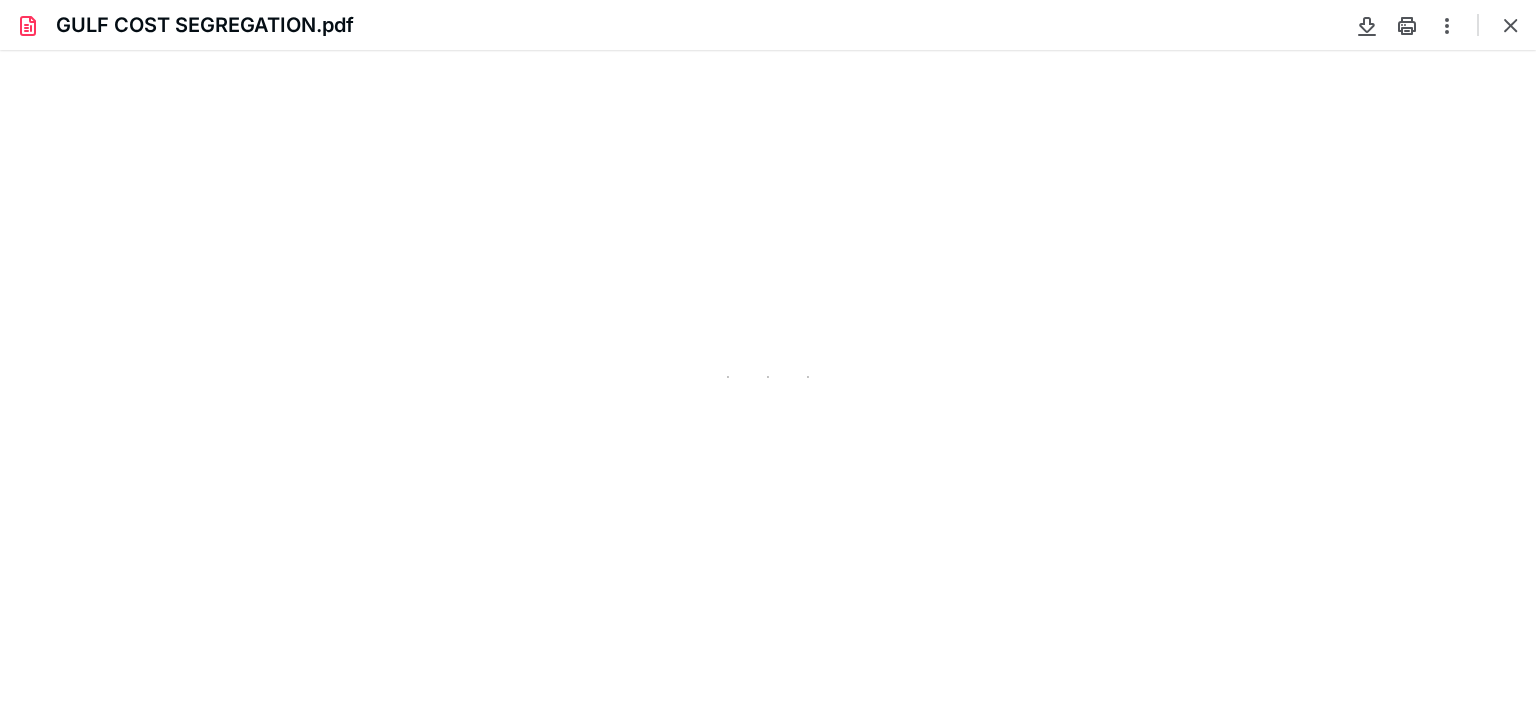 type on "18" 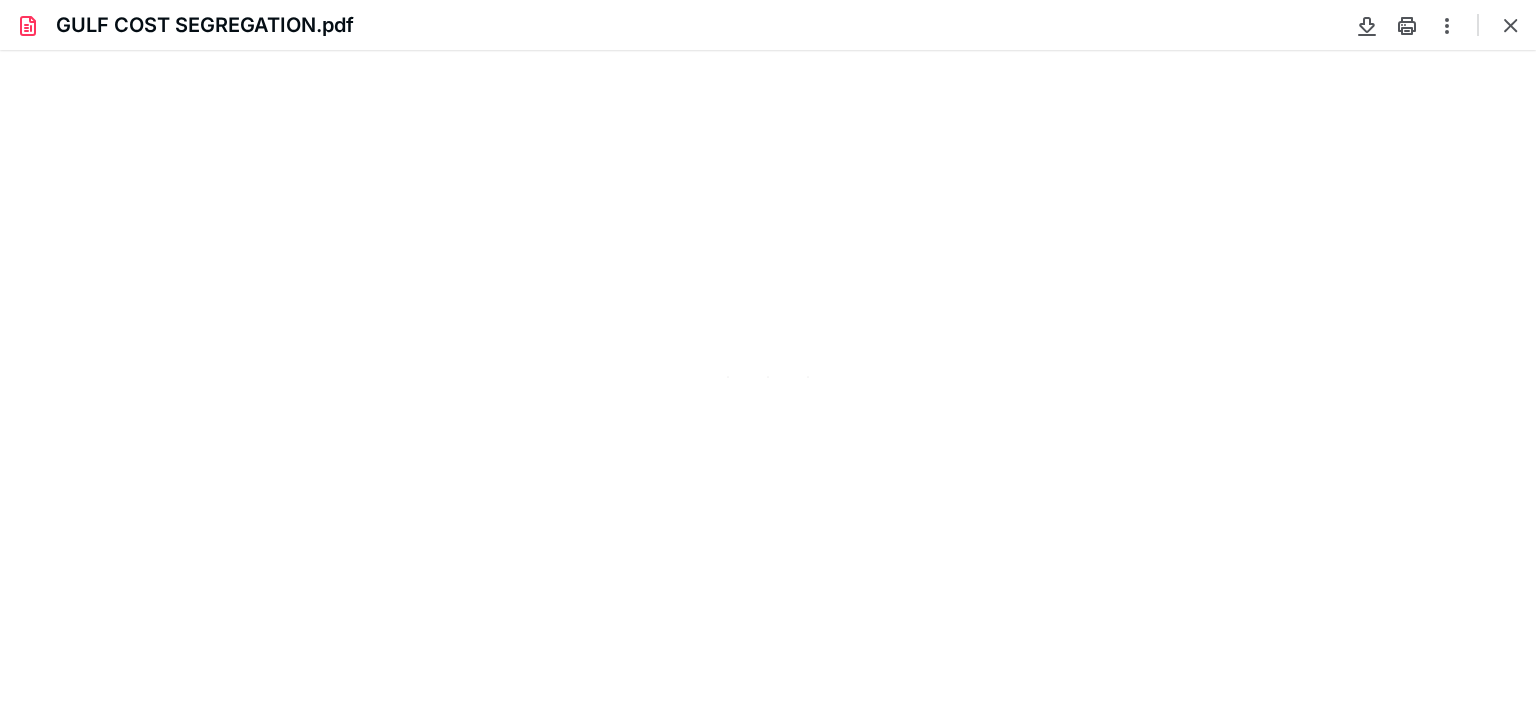 scroll, scrollTop: 0, scrollLeft: 0, axis: both 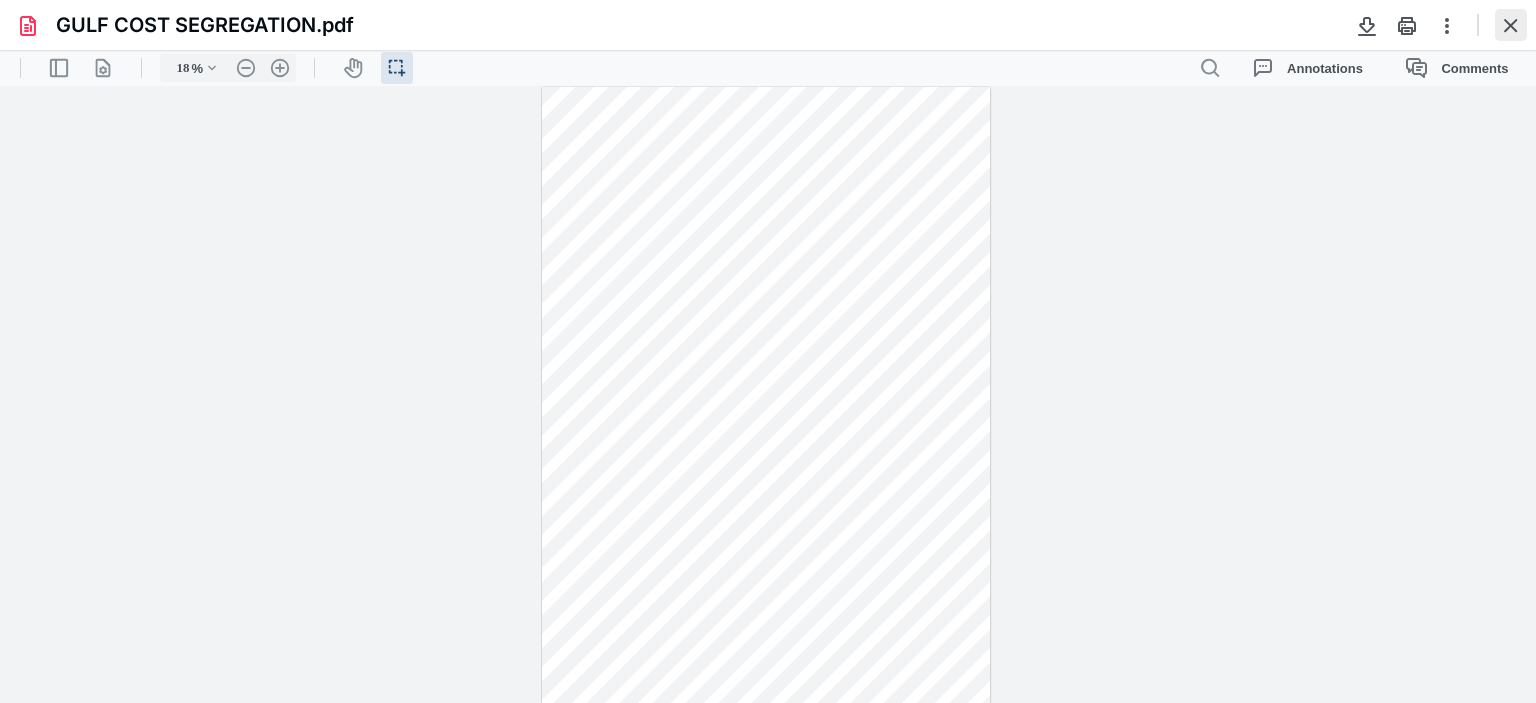 click at bounding box center (1511, 25) 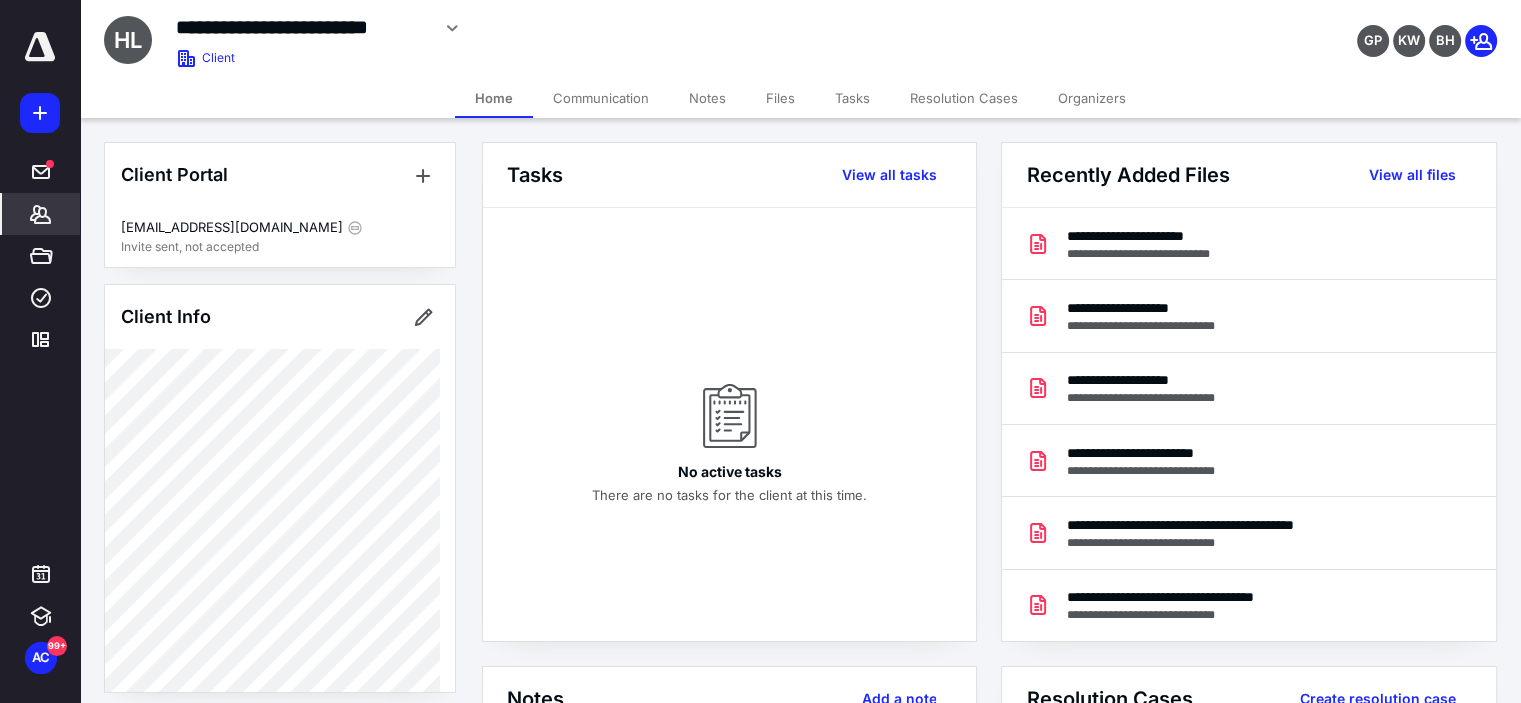 click on "Files" at bounding box center [780, 98] 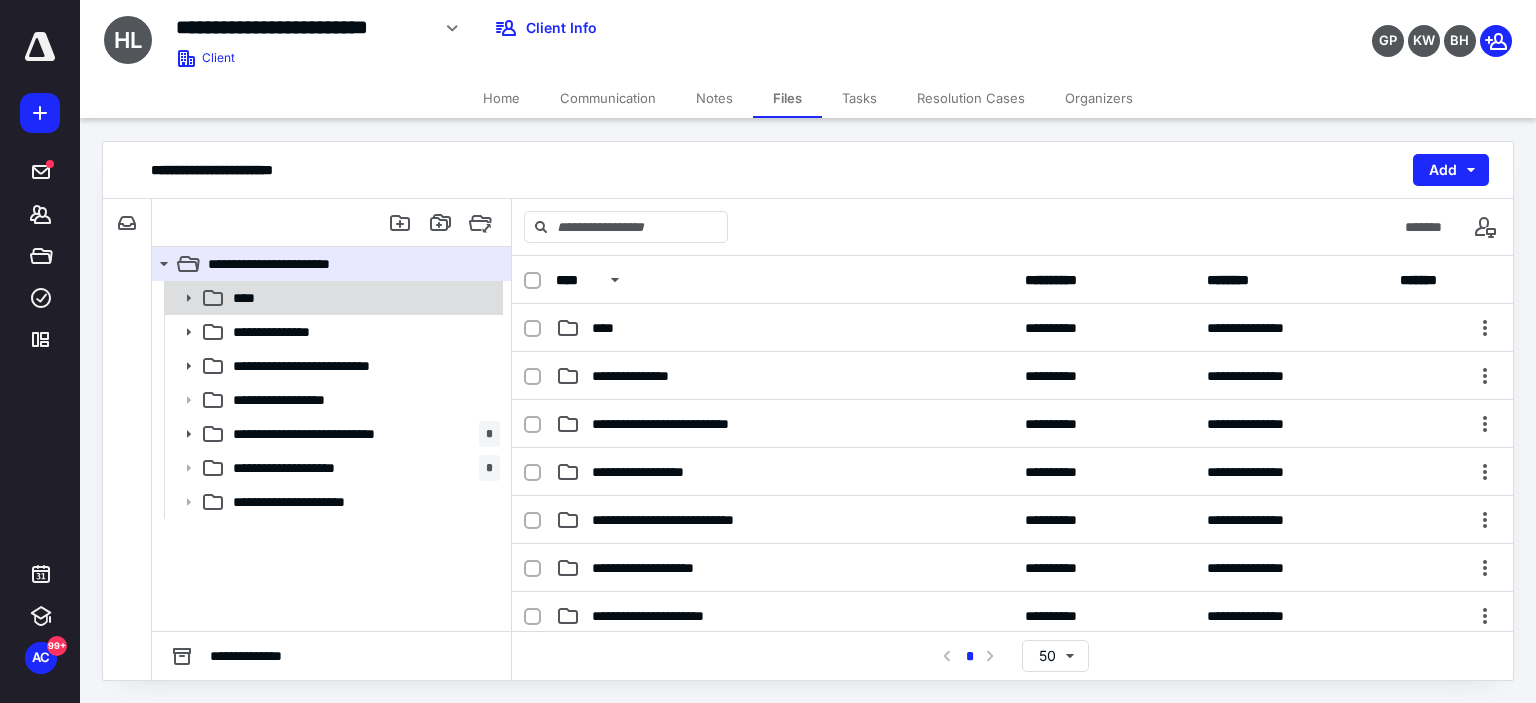 click on "****" at bounding box center [362, 298] 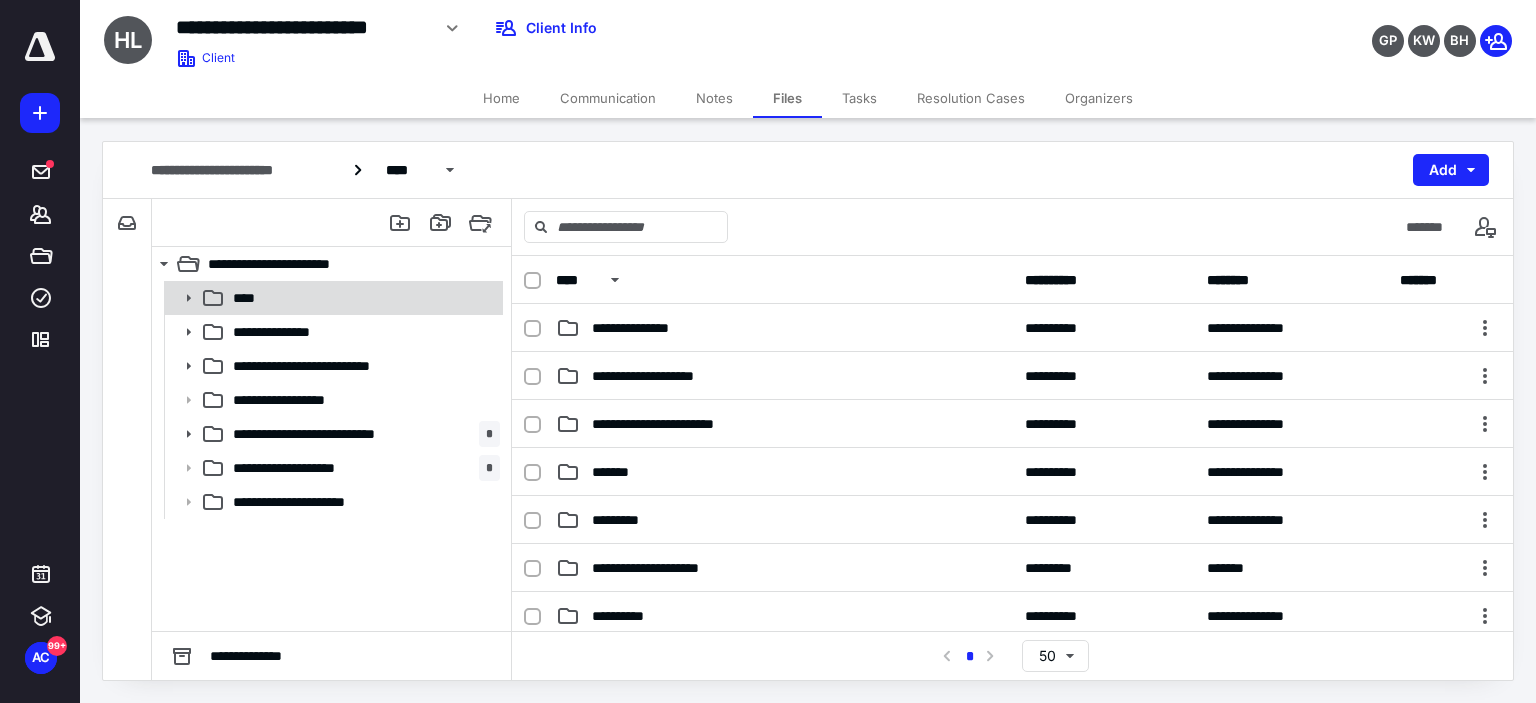 click 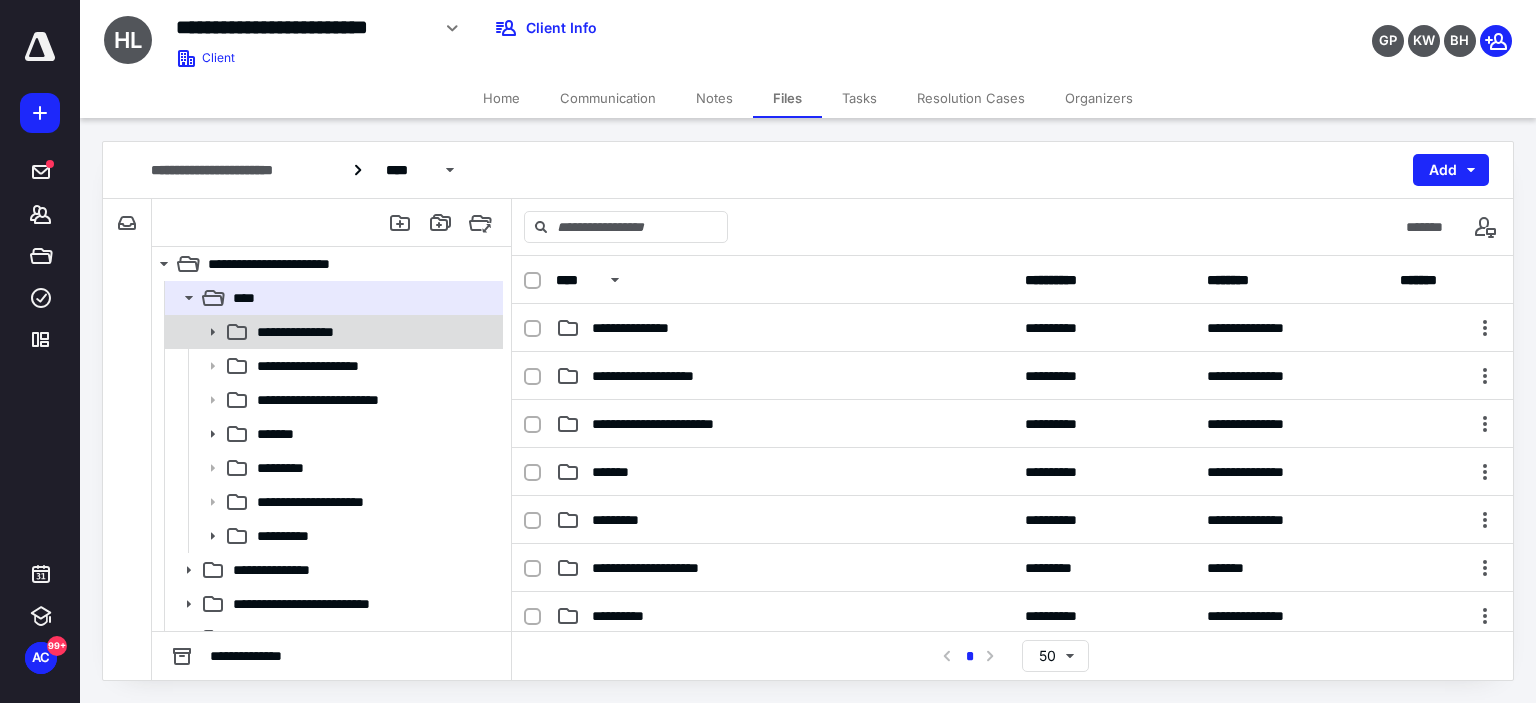 click 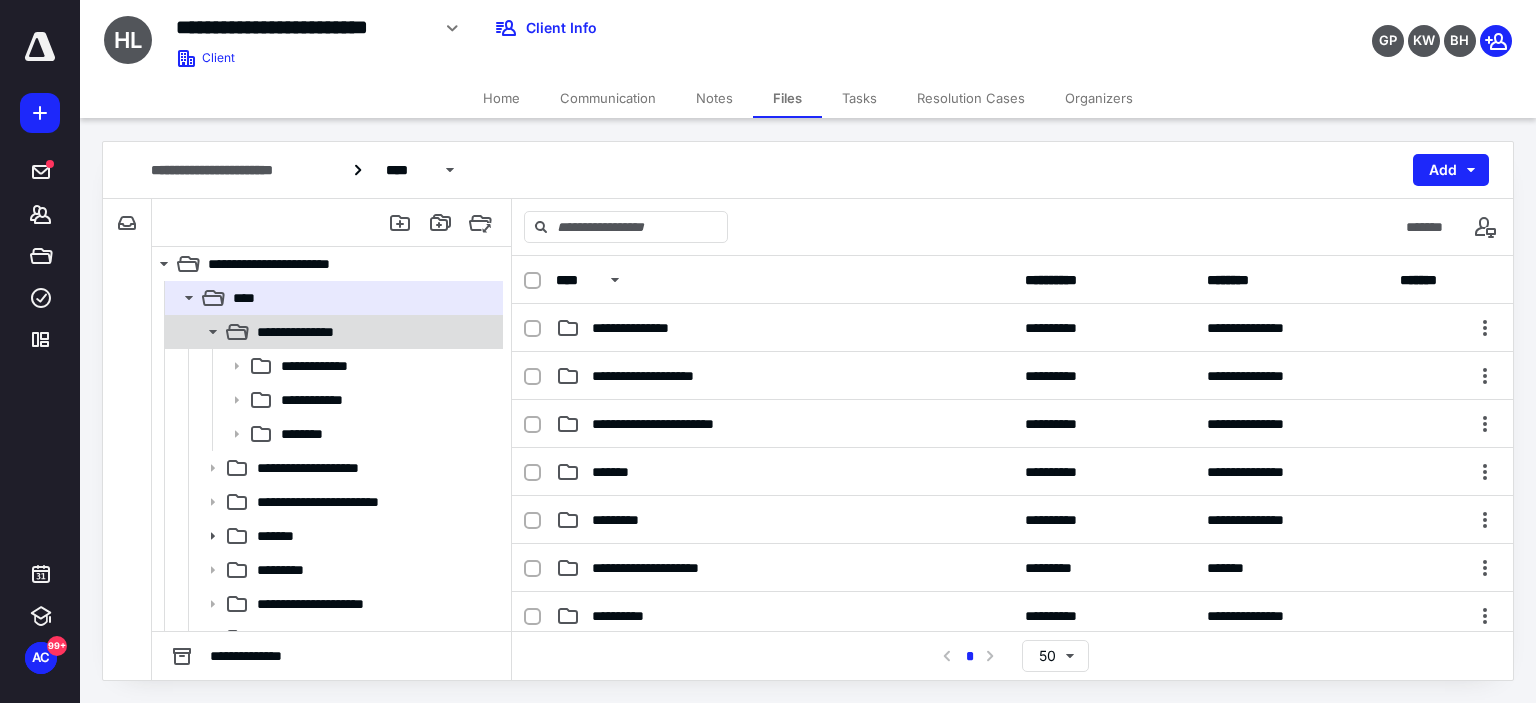 click 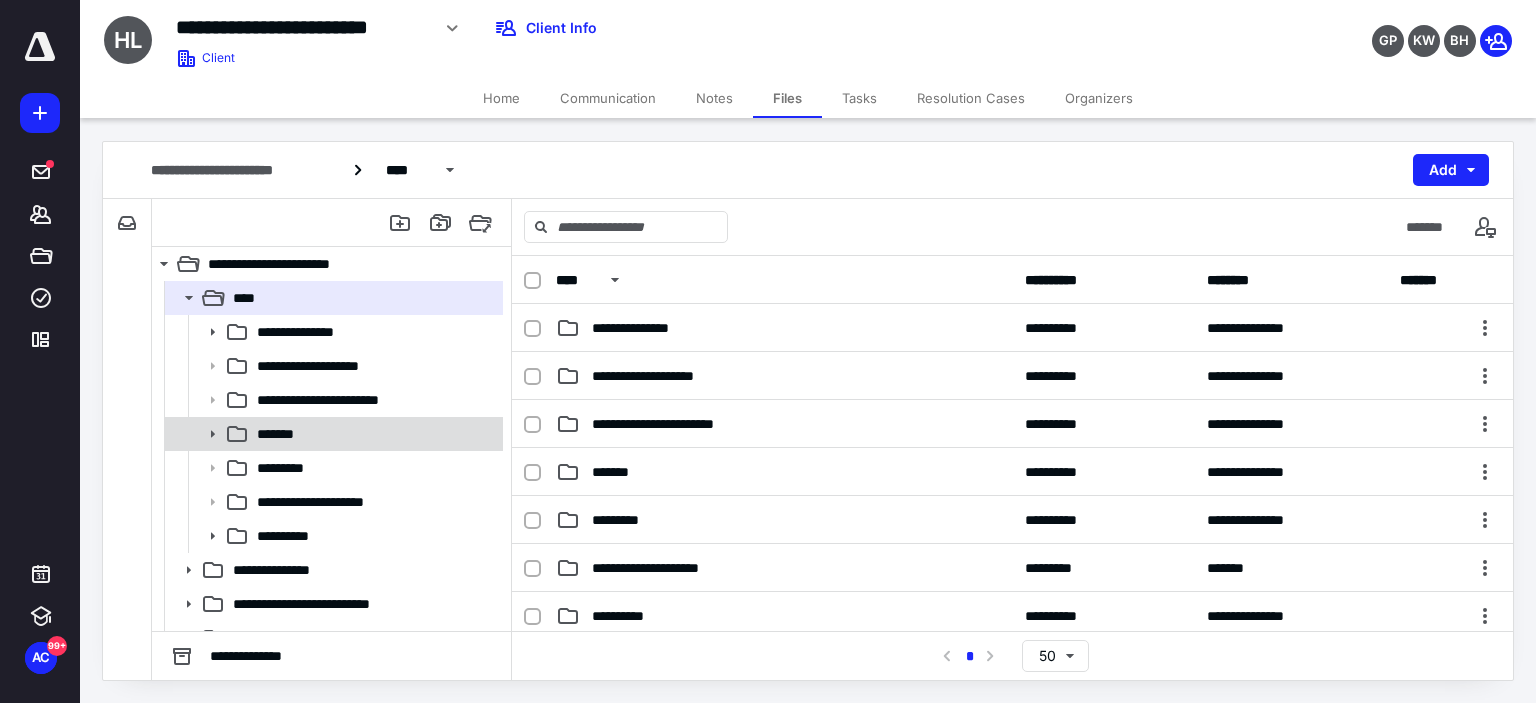 click 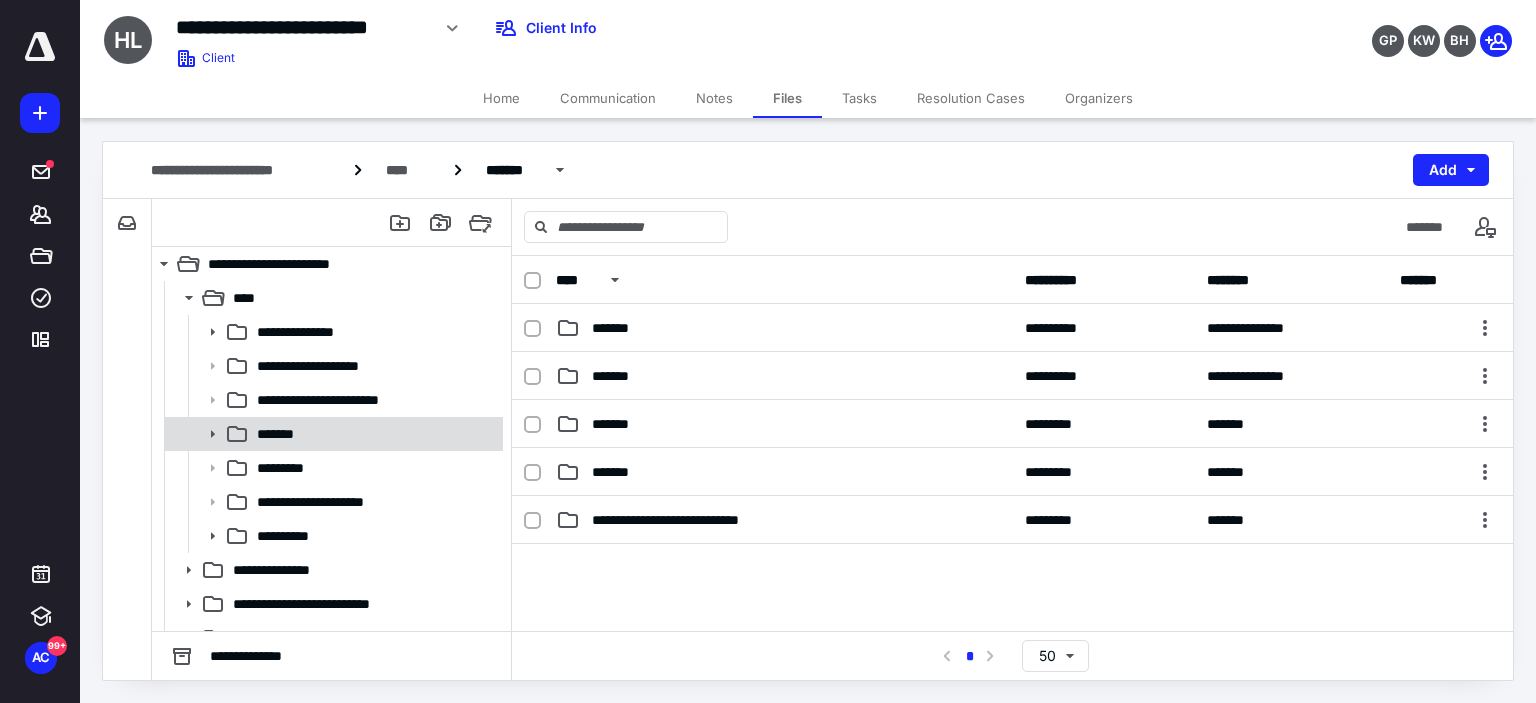 click 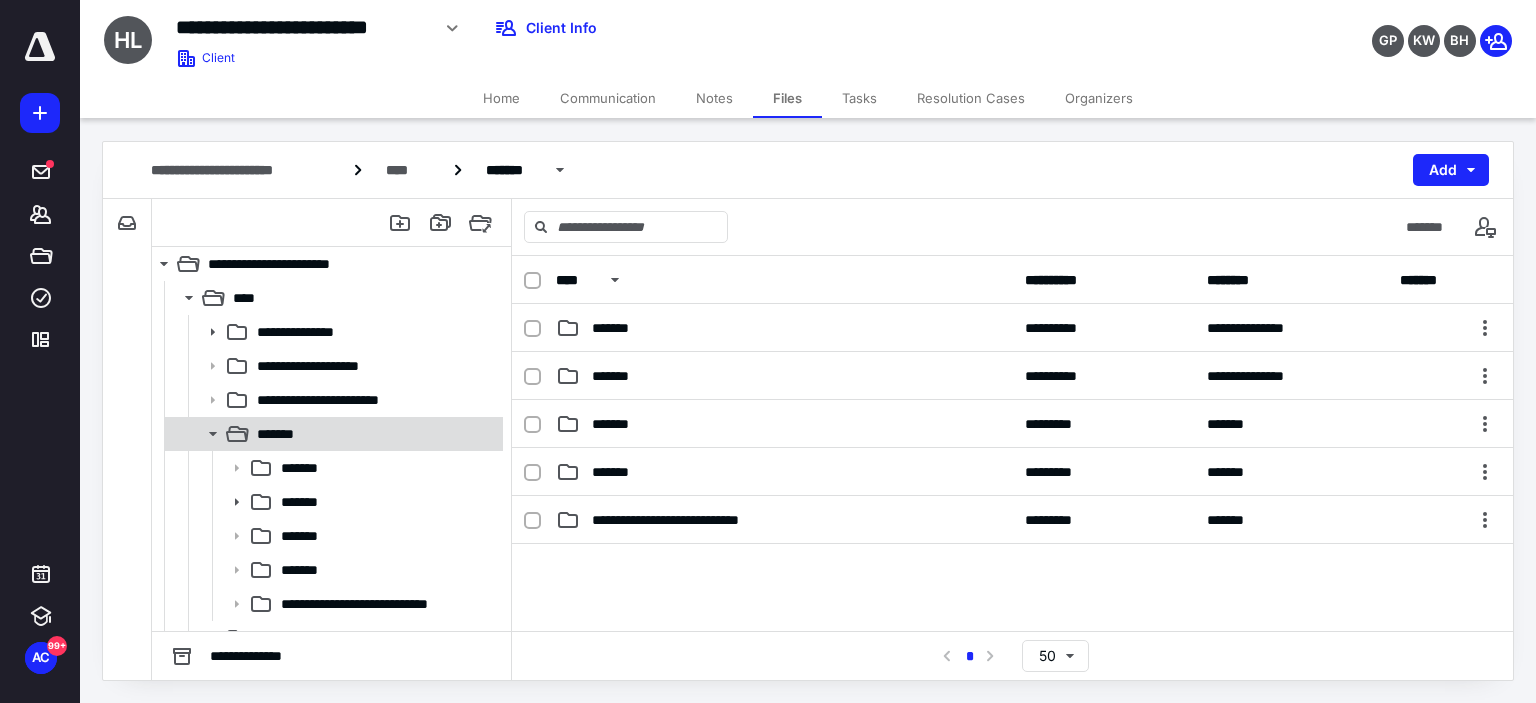 click 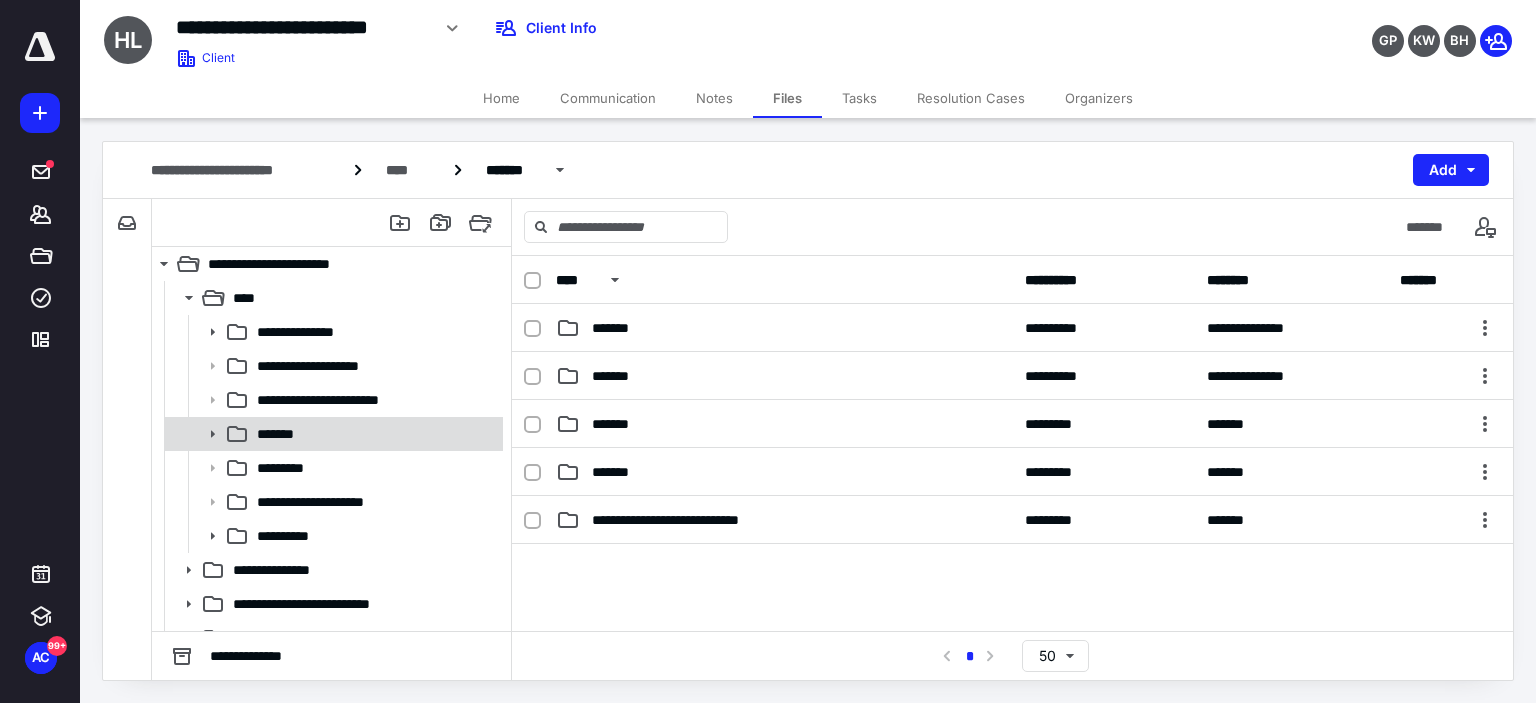 click 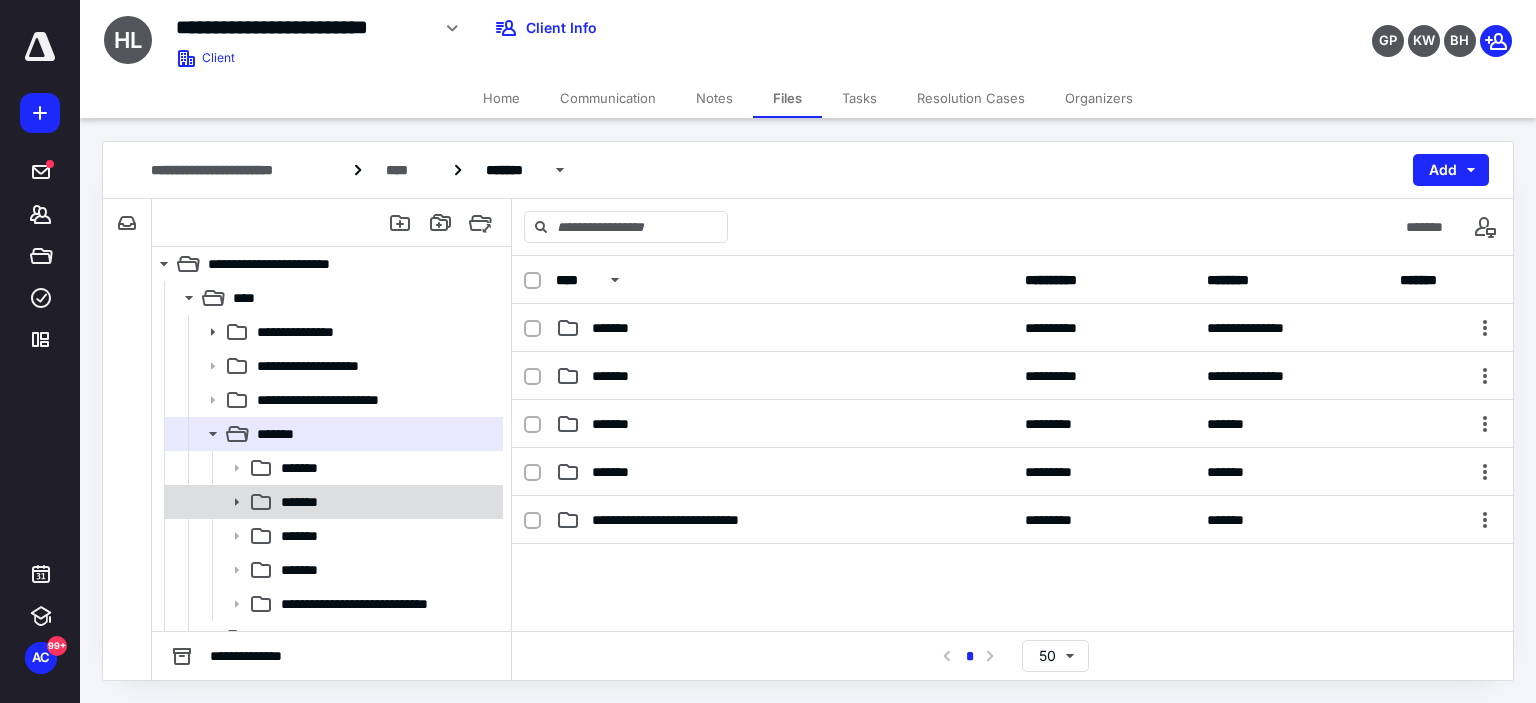click 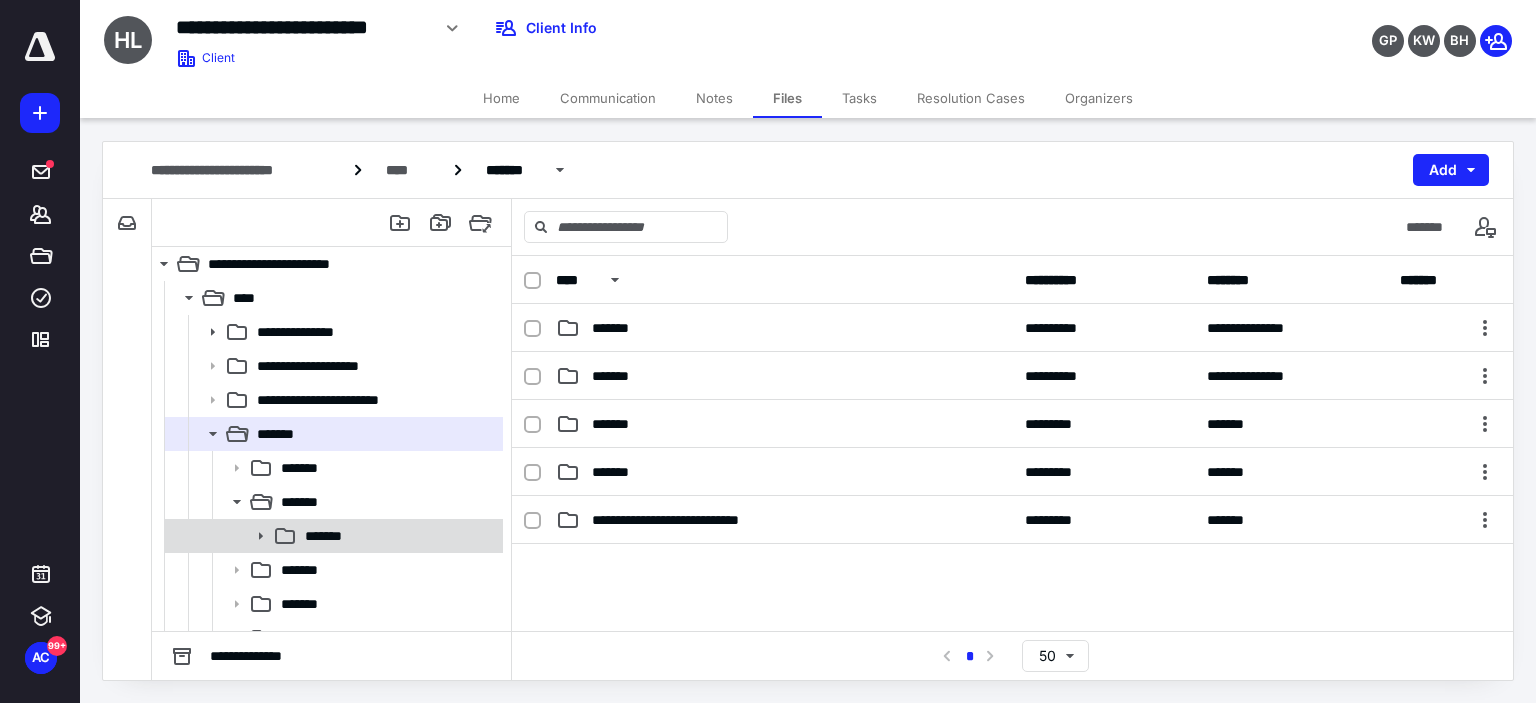 click 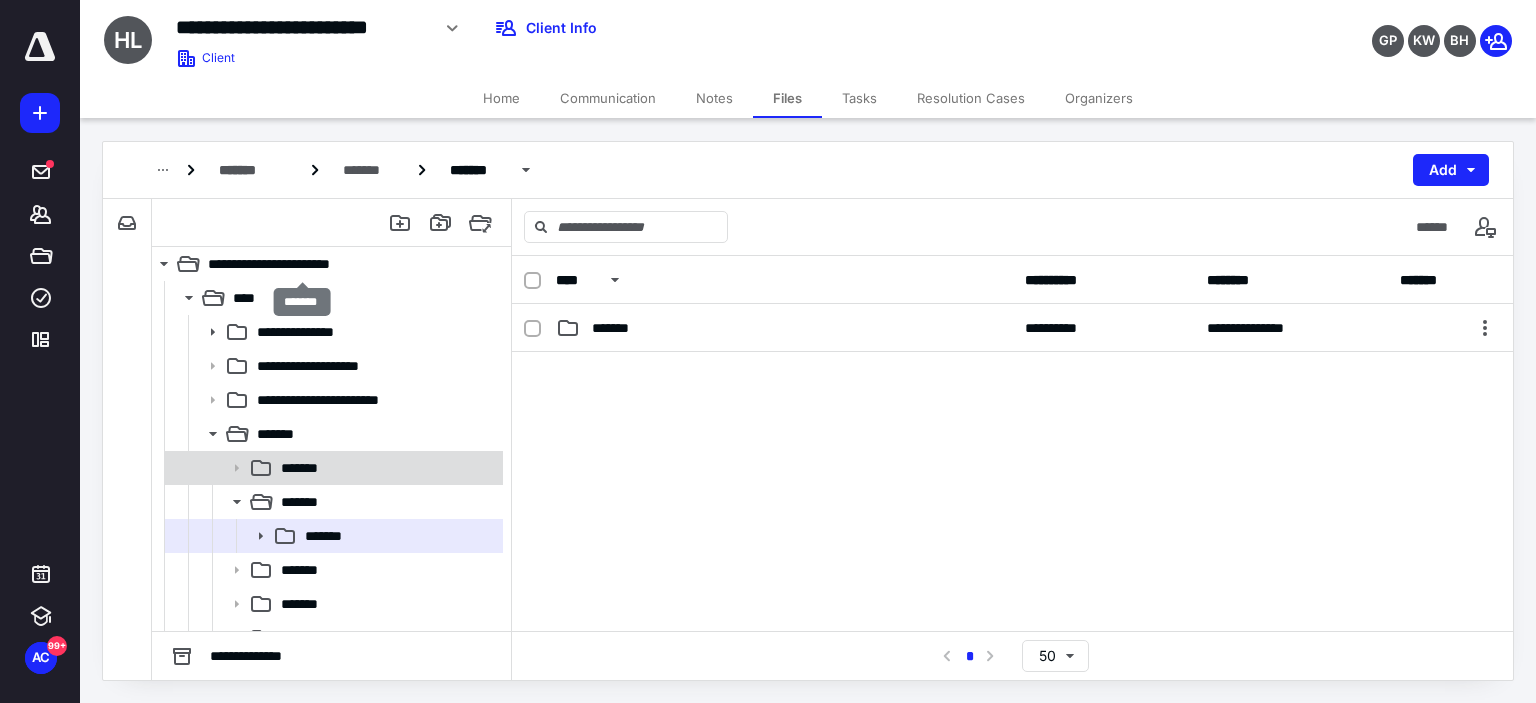 scroll, scrollTop: 300, scrollLeft: 0, axis: vertical 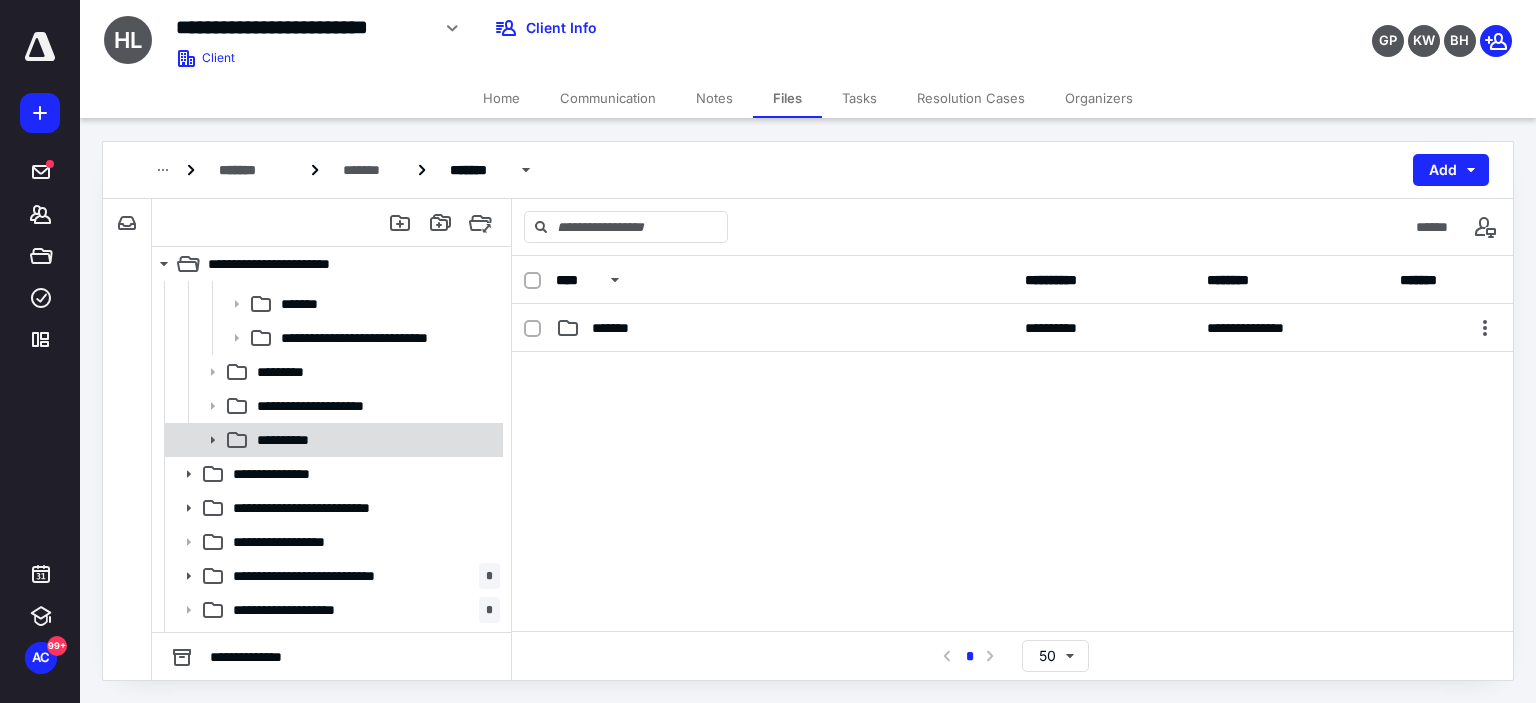 click 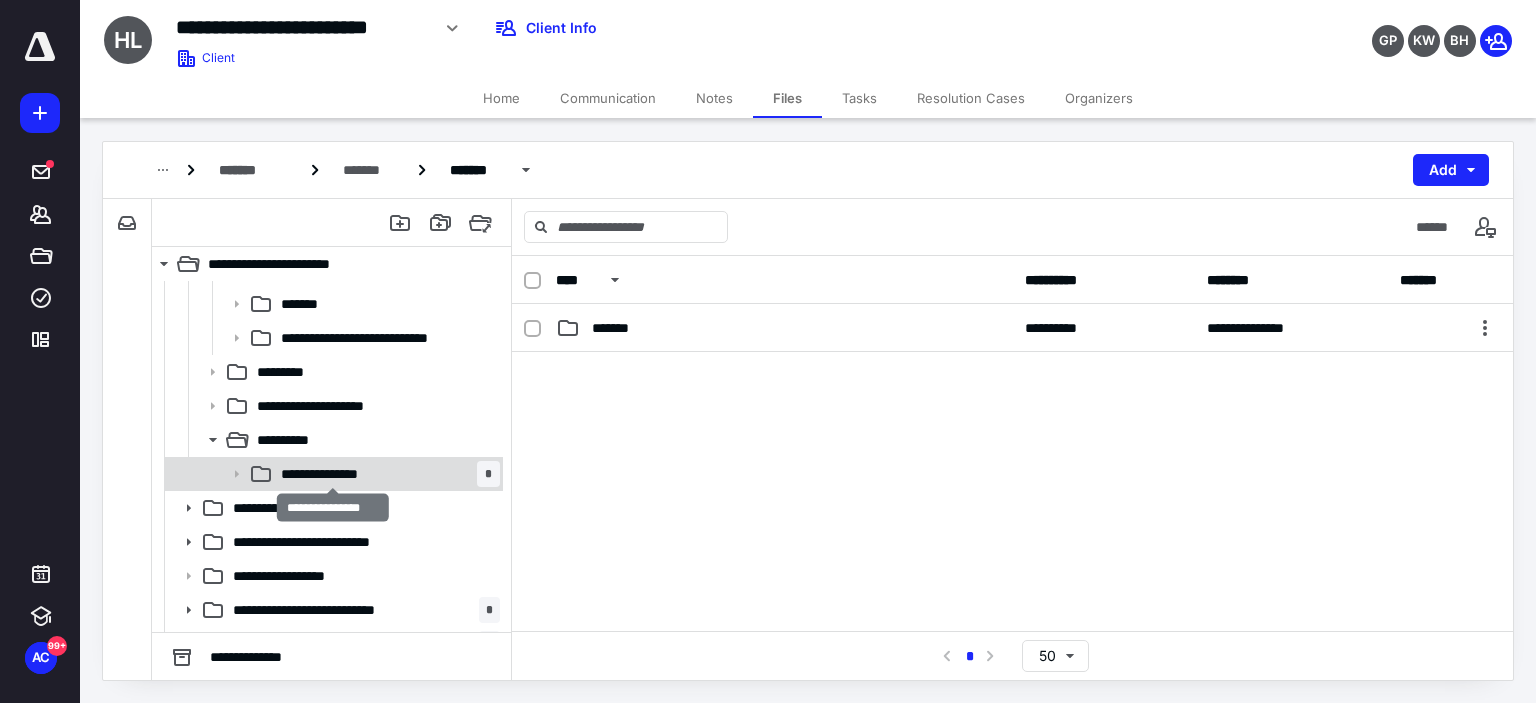 click on "**********" at bounding box center (333, 474) 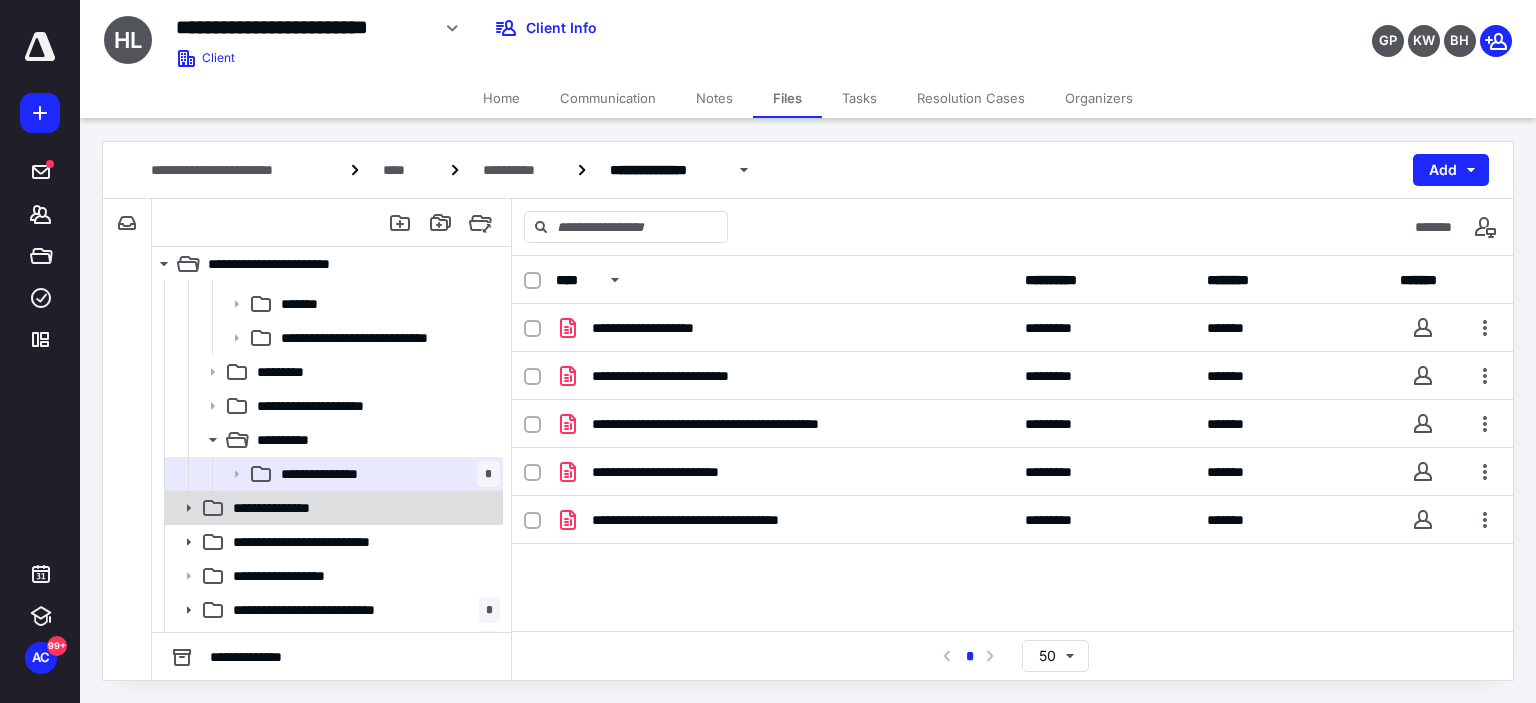 click 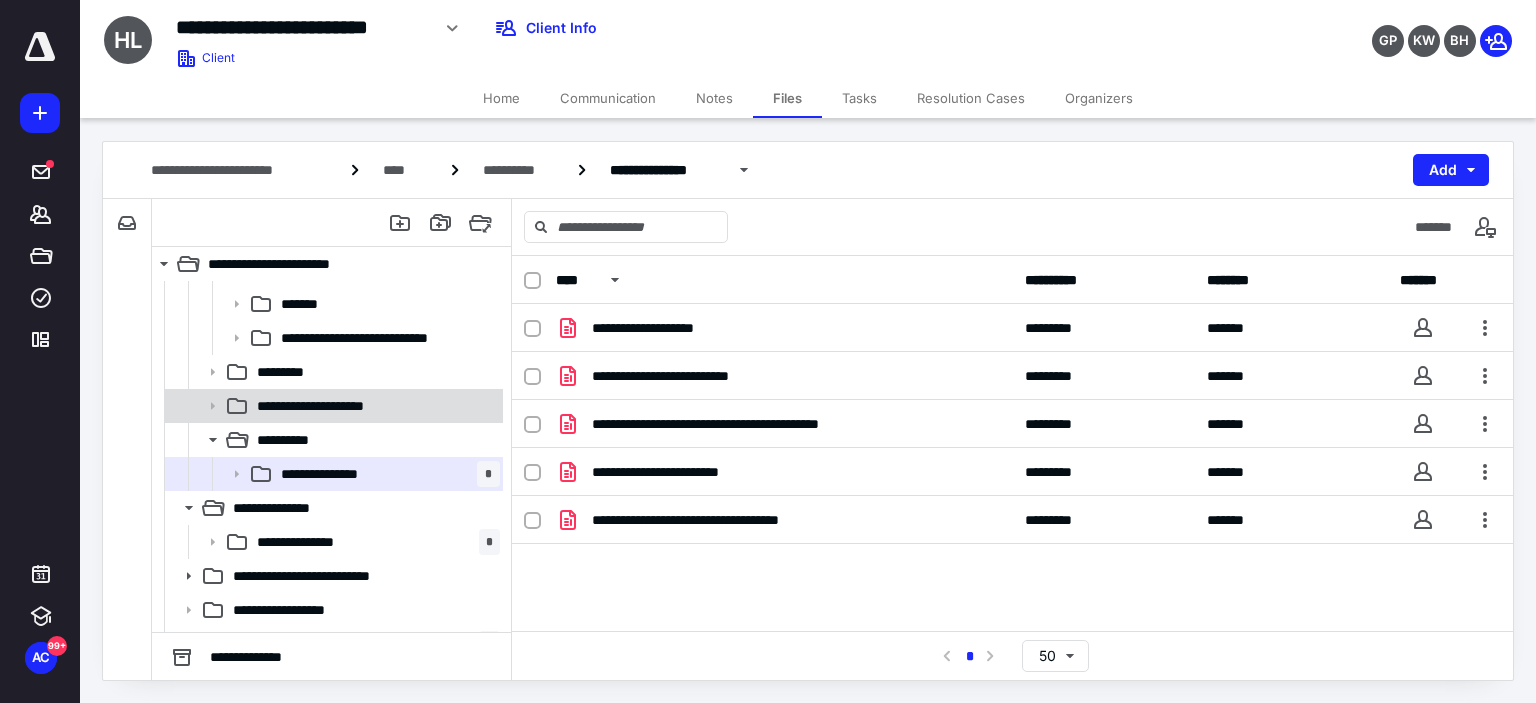 scroll, scrollTop: 396, scrollLeft: 0, axis: vertical 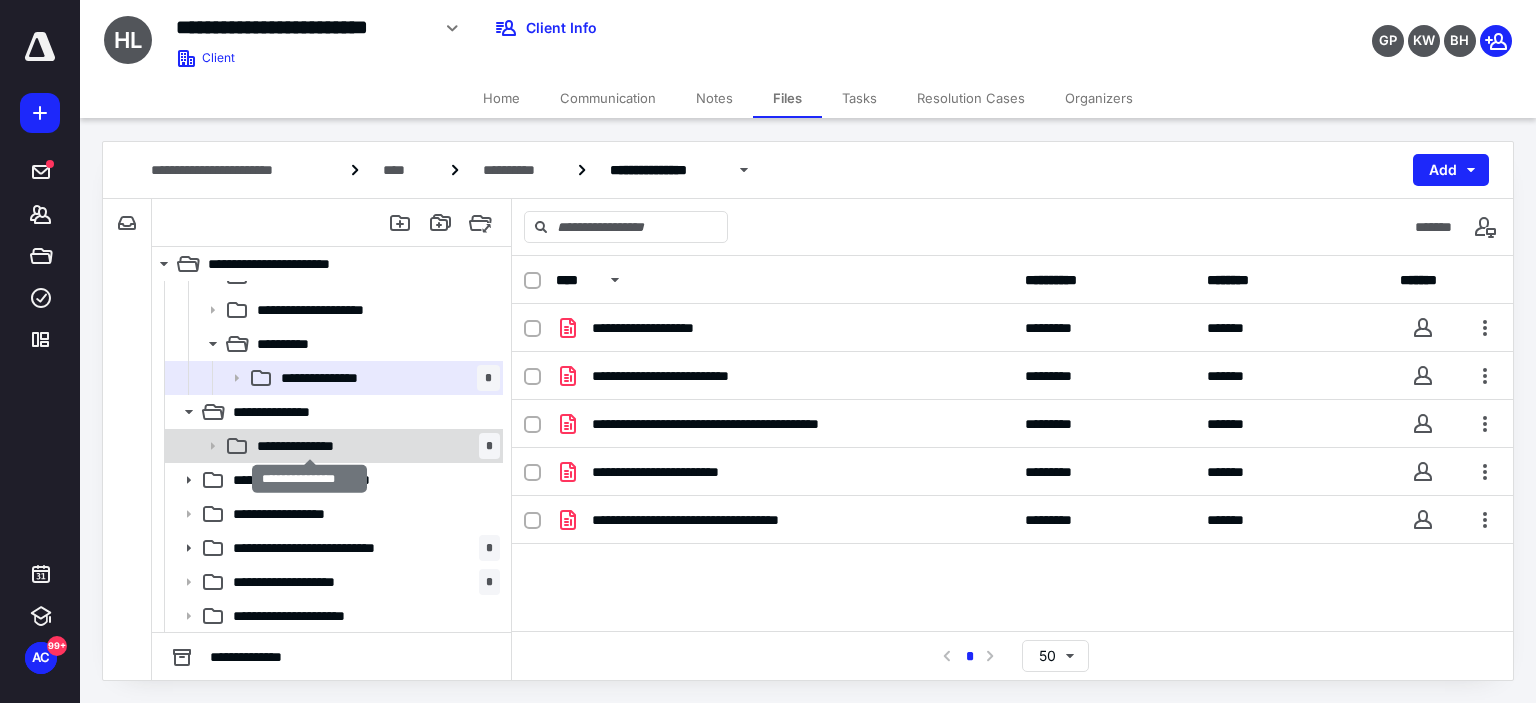 click on "**********" at bounding box center (310, 446) 